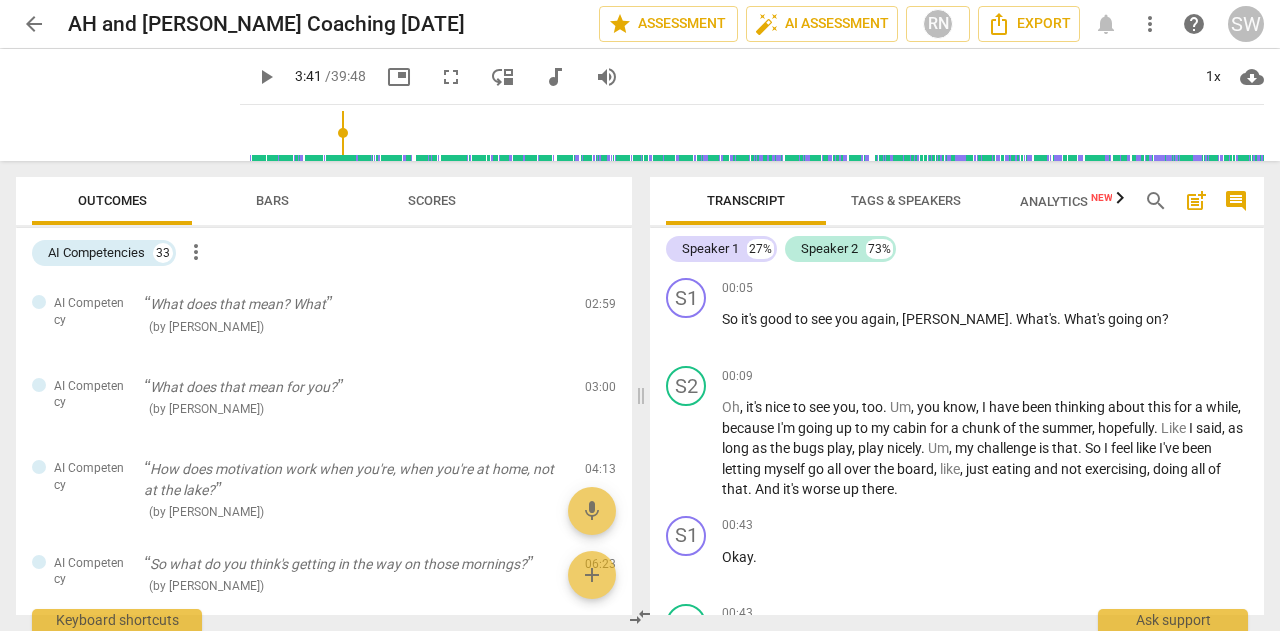 scroll, scrollTop: 0, scrollLeft: 0, axis: both 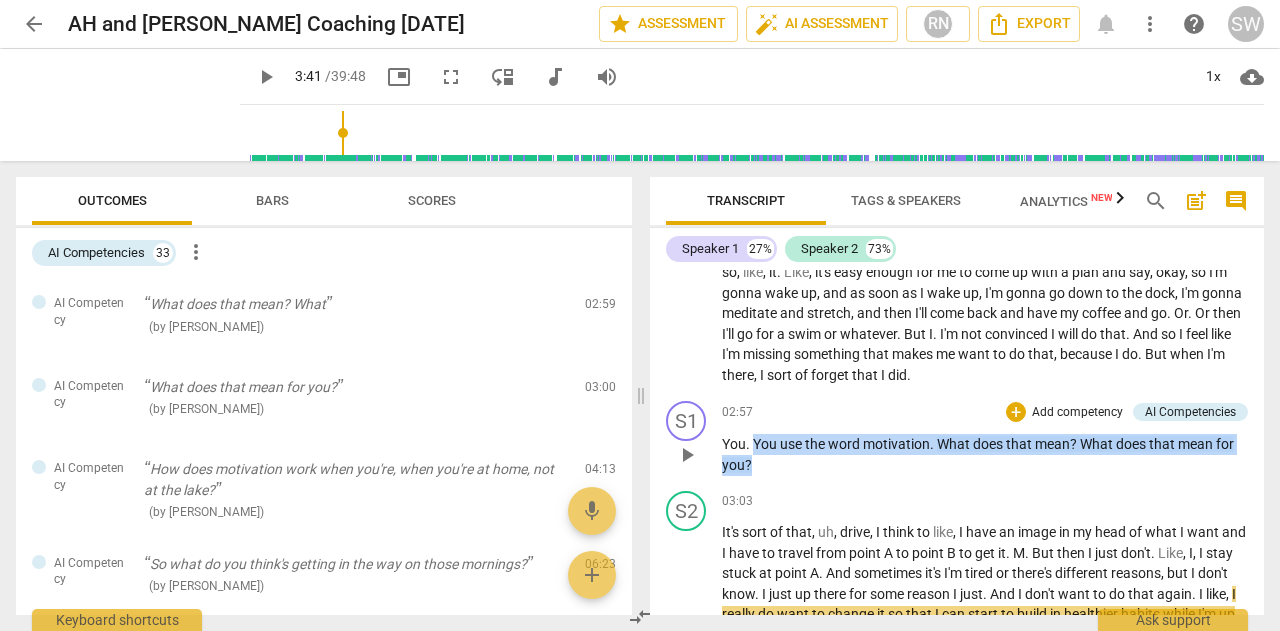 drag, startPoint x: 752, startPoint y: 442, endPoint x: 765, endPoint y: 463, distance: 24.698177 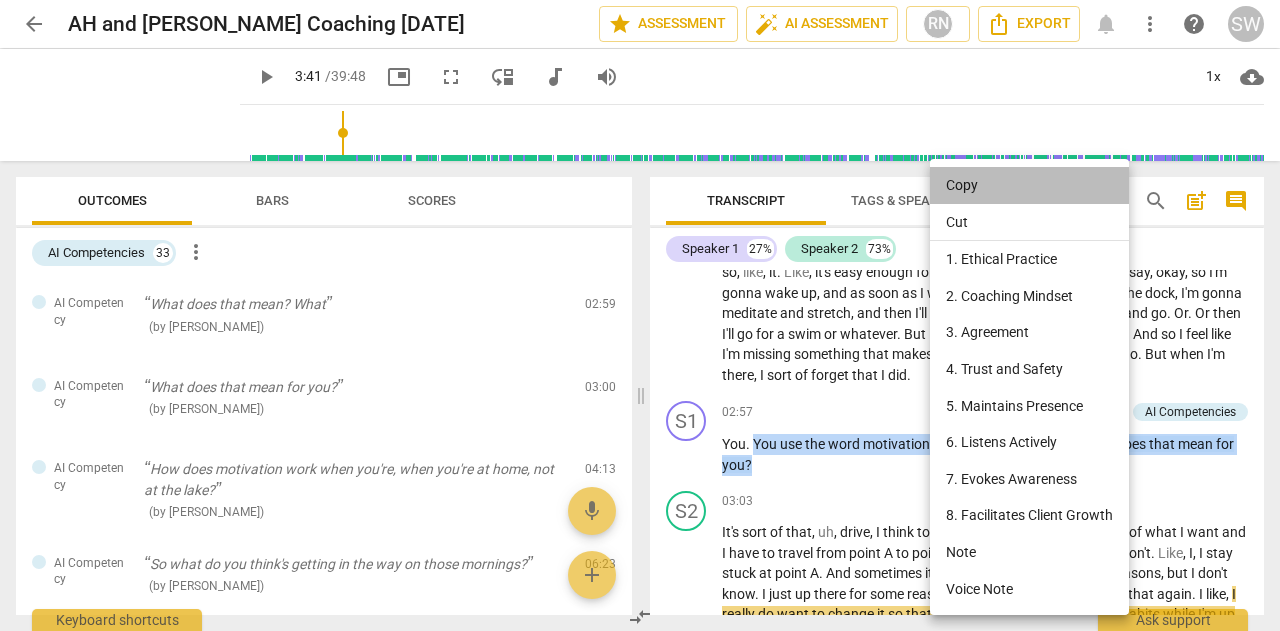 click on "Copy" at bounding box center (1029, 185) 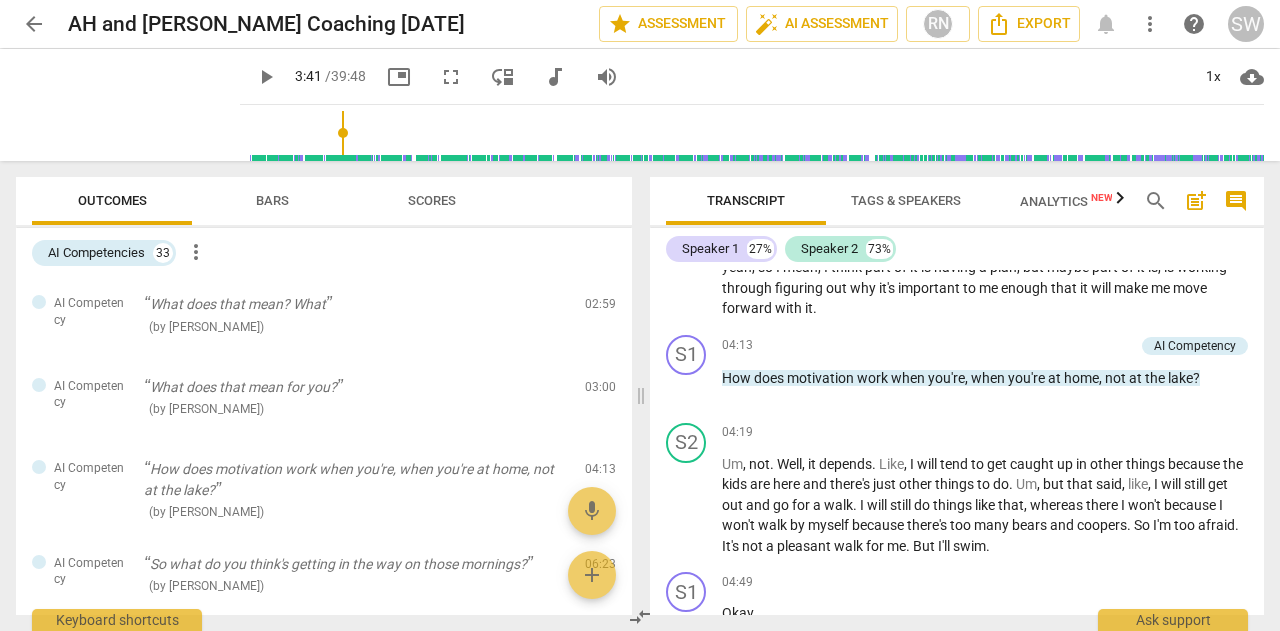 scroll, scrollTop: 1552, scrollLeft: 0, axis: vertical 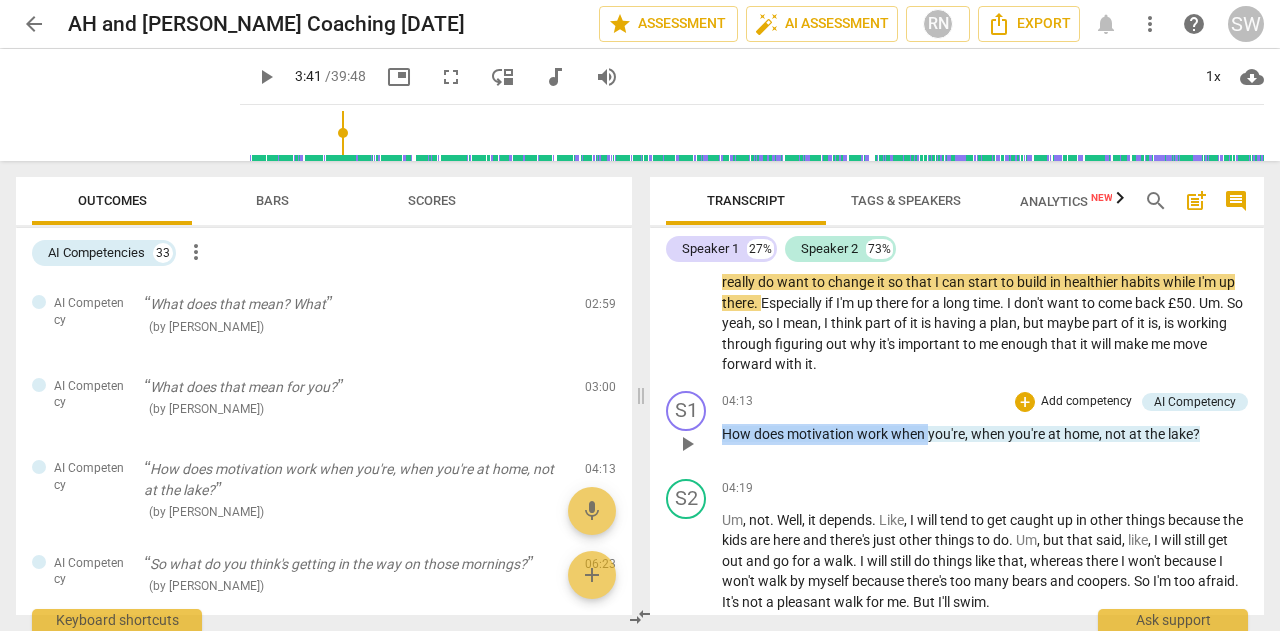 drag, startPoint x: 724, startPoint y: 430, endPoint x: 927, endPoint y: 437, distance: 203.12065 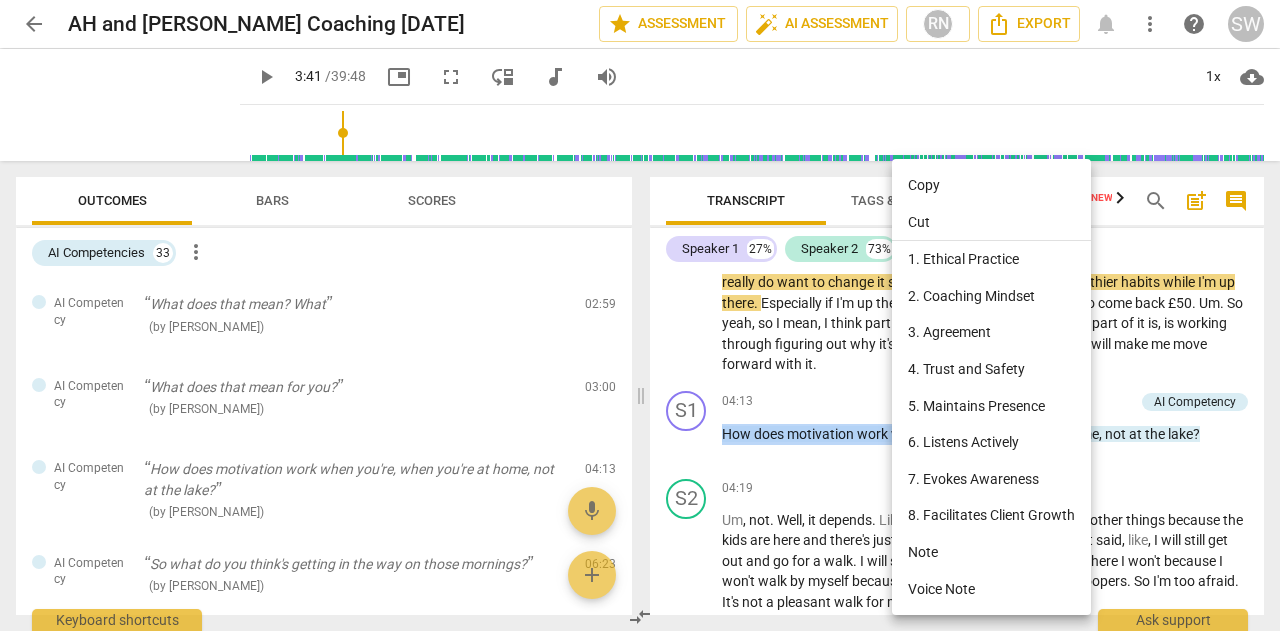 click on "Copy" at bounding box center [991, 185] 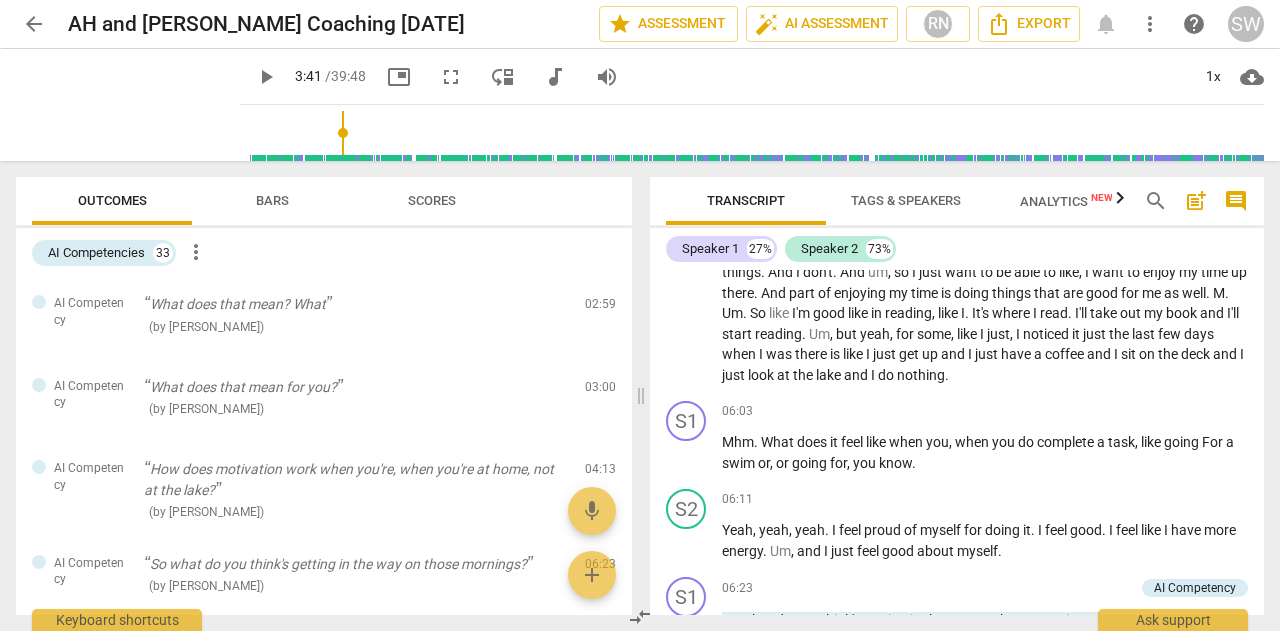 scroll, scrollTop: 2218, scrollLeft: 0, axis: vertical 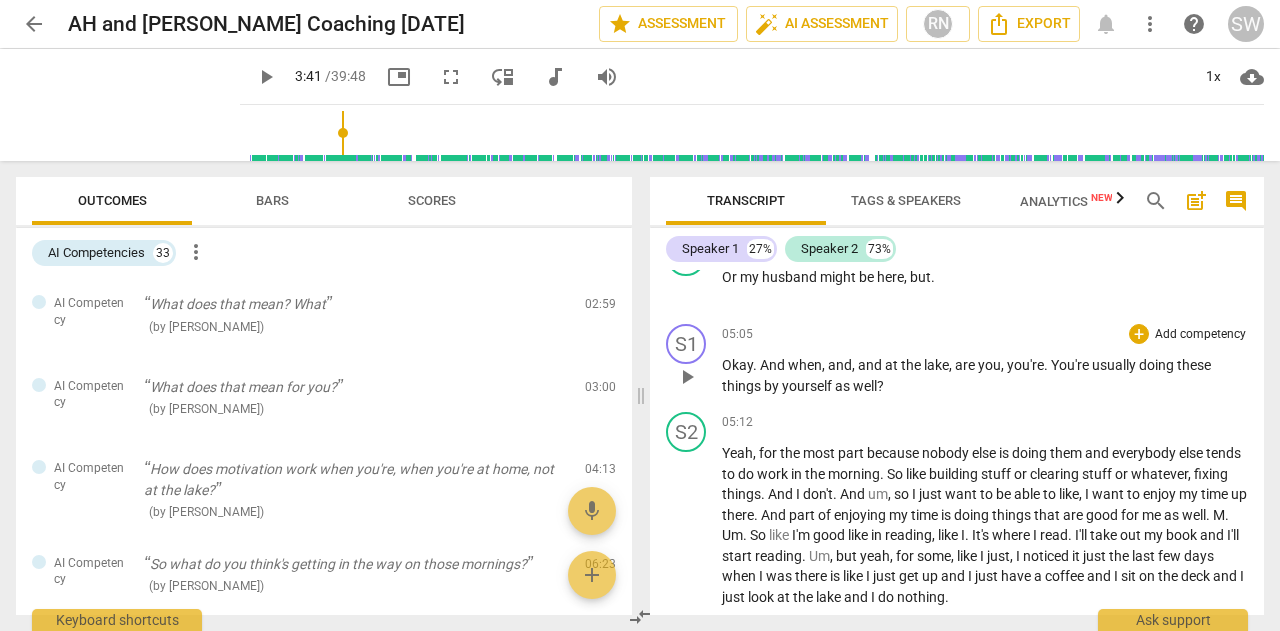 click on "Okay .   And   when ,   and ,   and   at   the   lake ,   are   you ,   you're .   You're   usually   doing   these   things   by   yourself   as   well ?" at bounding box center [985, 375] 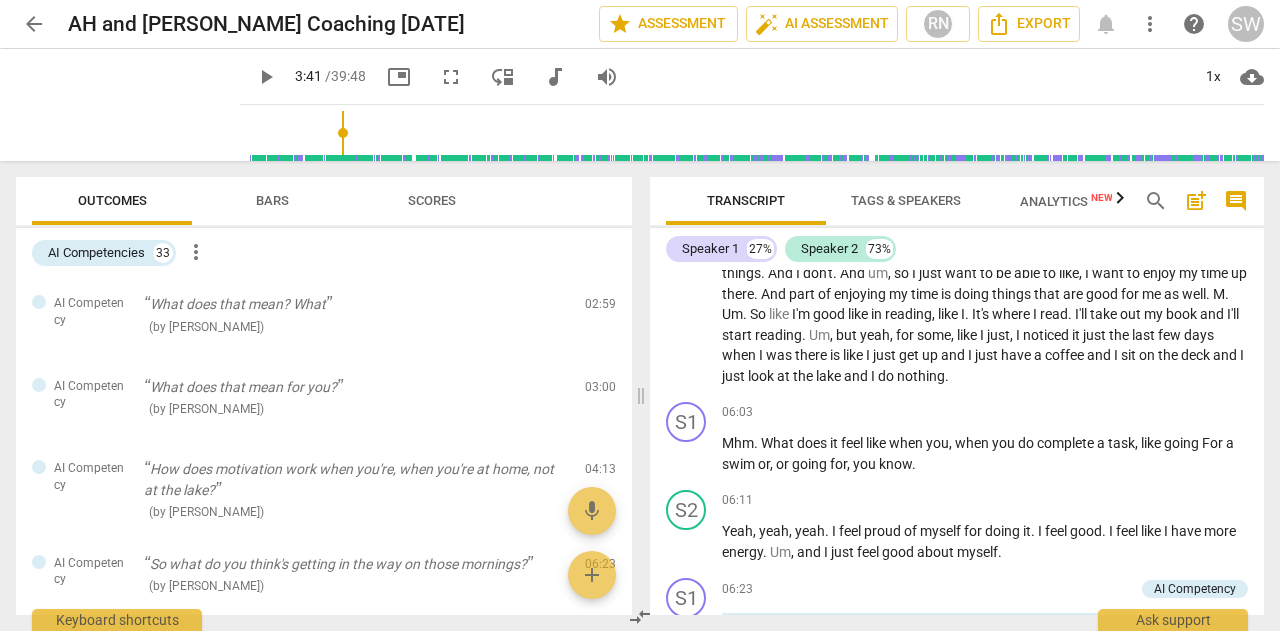 scroll, scrollTop: 2618, scrollLeft: 0, axis: vertical 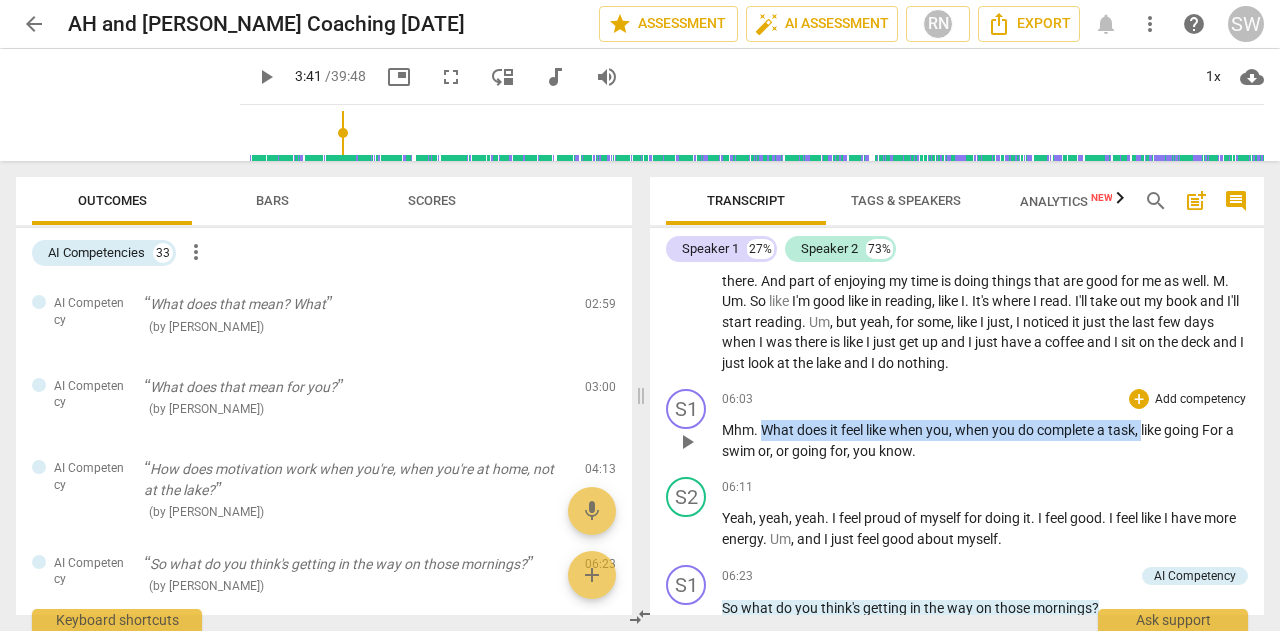 drag, startPoint x: 762, startPoint y: 431, endPoint x: 1148, endPoint y: 437, distance: 386.04663 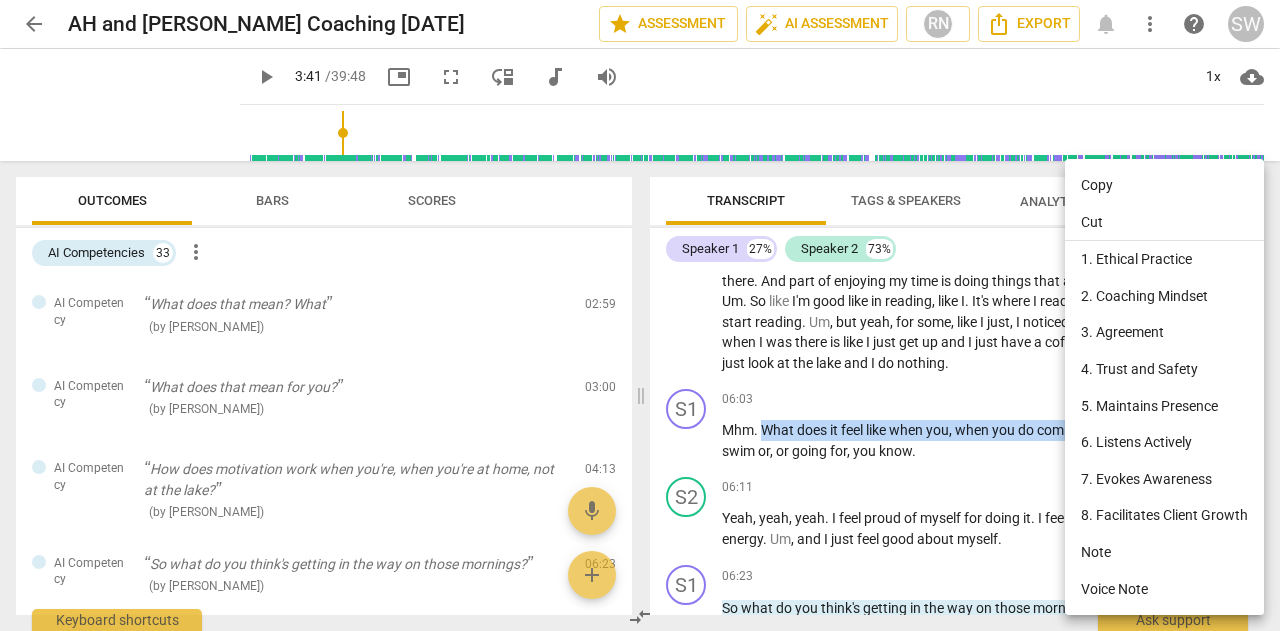 click on "Copy" at bounding box center [1164, 185] 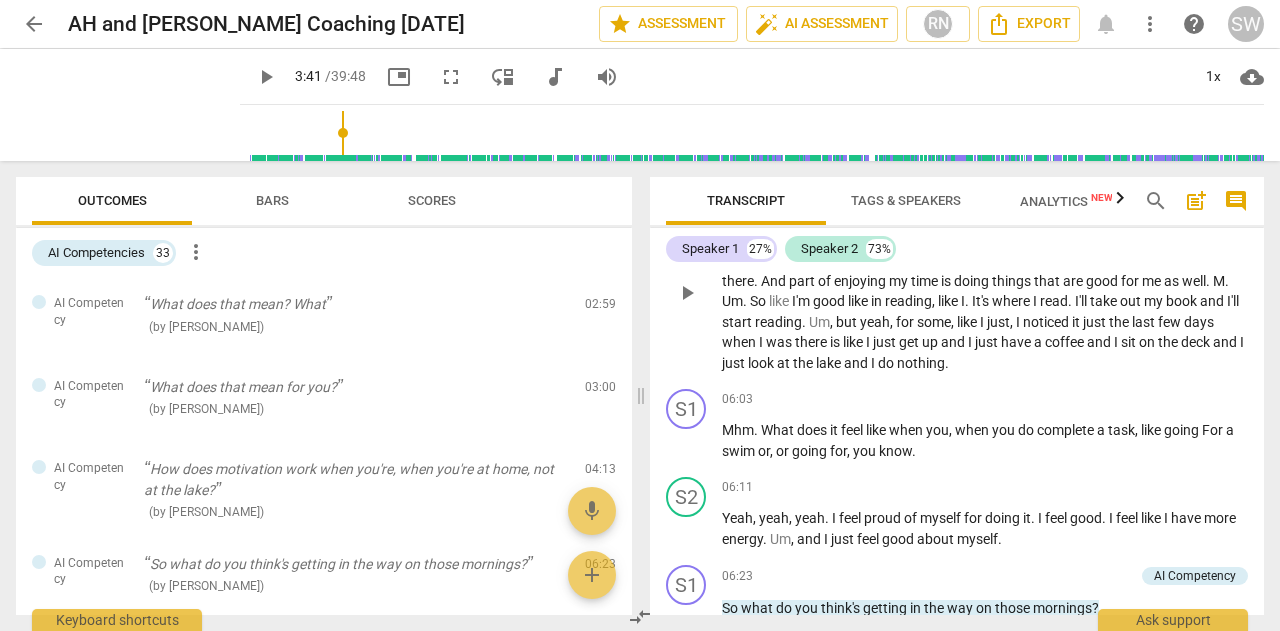 click on "S2 play_arrow pause 05:12 + Add competency keyboard_arrow_right Yeah ,   for   the   most   part   because   nobody   else   is   doing   them   and   everybody   else   tends   to   do   work   in   the   morning .   So   like   building   stuff   or   clearing   stuff   or   whatever ,   fixing   things .   And   I   don't .   And   um ,   so   I   just   want   to   be   able   to   like ,   I   want   to   enjoy   my   time   up   there .   And   part   of   enjoying   my   time   is   doing   things   that   are   good   for   me   as   well .   M .   Um .   So   like   I'm   good   like   in   reading ,   like   I .   It's   where   I   read .   I'll   take   out   my   book   and   I'll   start   reading .   Um ,   but   yeah ,   for   some ,   like   I   just ,   I   noticed   it   just   the   last   few   days   when   I   was   there   is   like   I   just   get   up   and   I   just   have   a   coffee   and   I   sit   on   the   deck   and   I   just   look   at   the   lake   and   I   do   ." at bounding box center [957, 275] 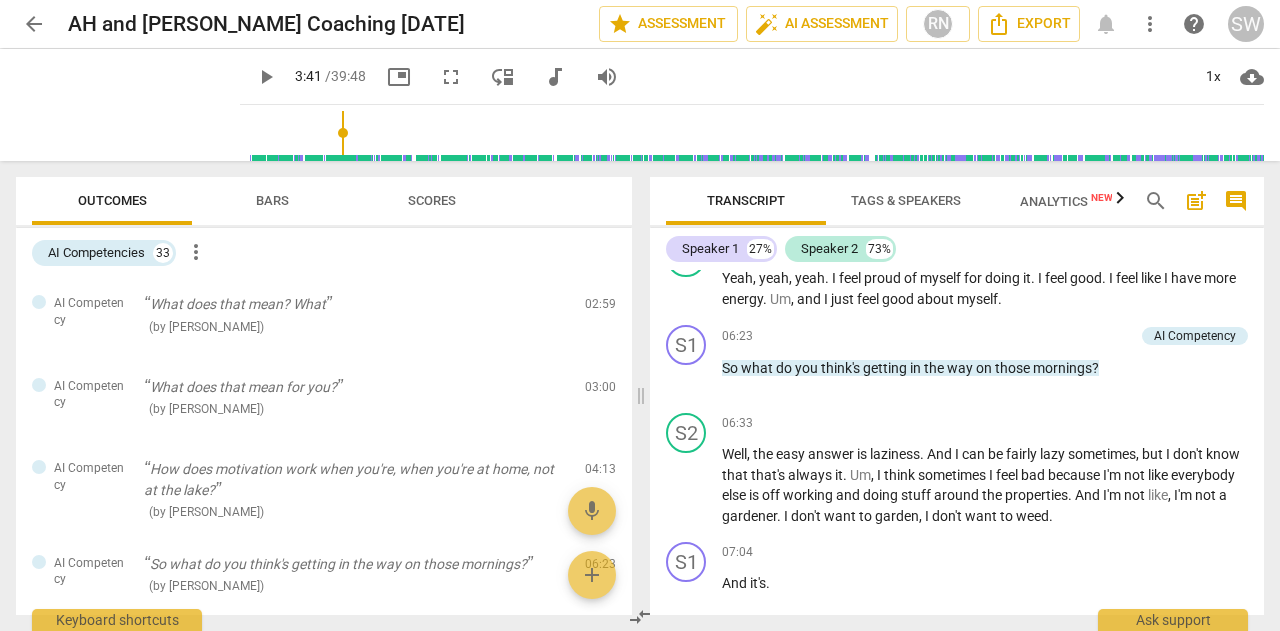 scroll, scrollTop: 2898, scrollLeft: 0, axis: vertical 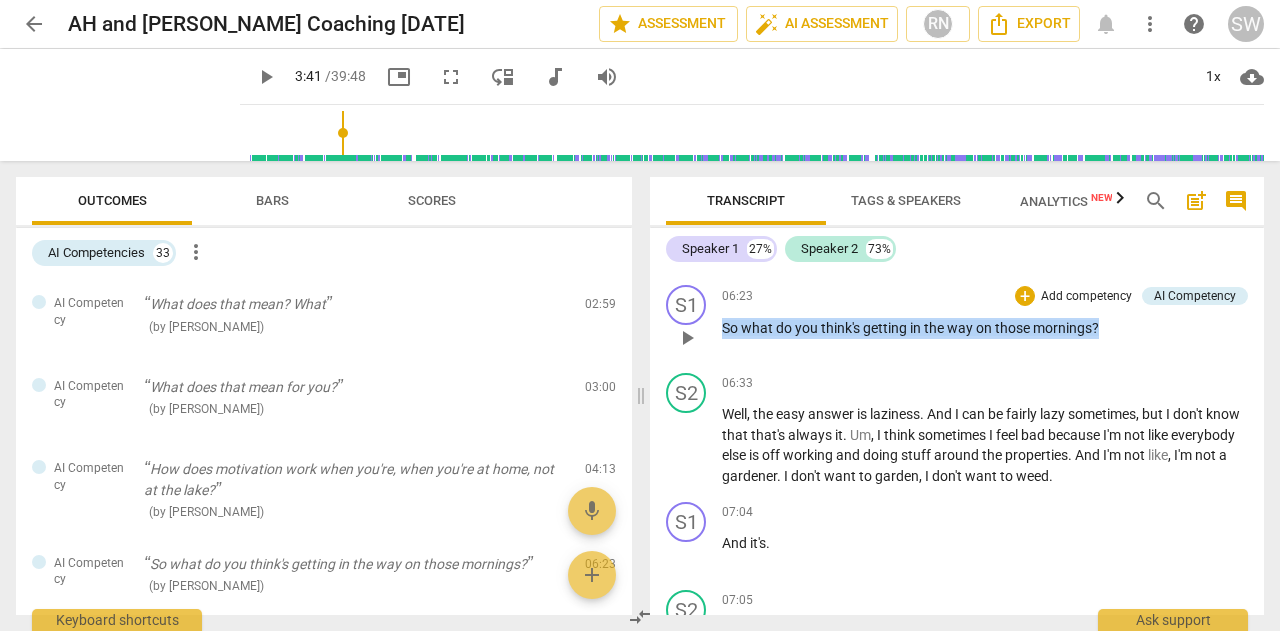 drag, startPoint x: 722, startPoint y: 332, endPoint x: 1117, endPoint y: 330, distance: 395.00507 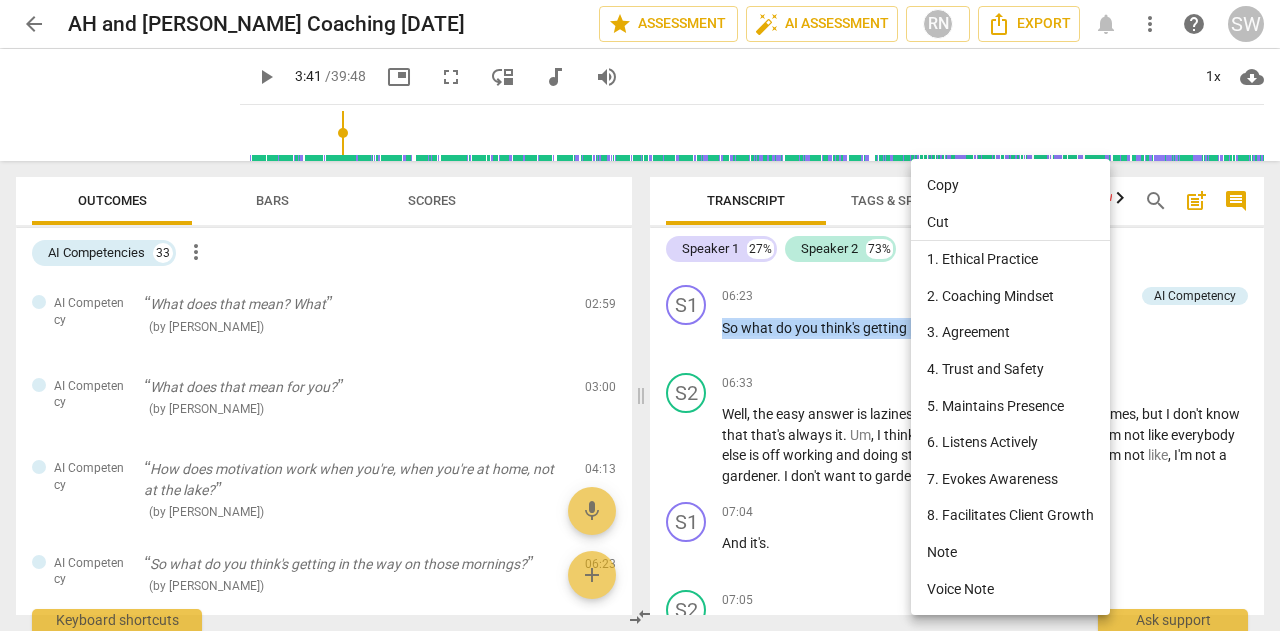 click on "Copy" at bounding box center [1010, 185] 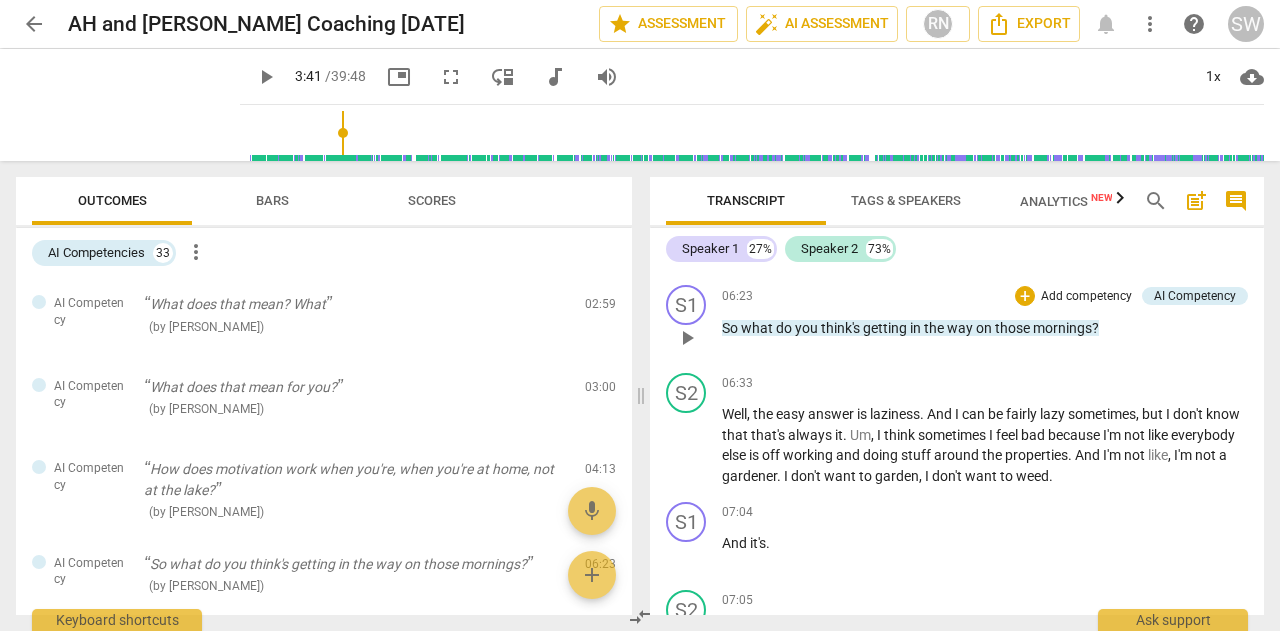 click on "06:23 + Add competency AI Competency keyboard_arrow_right So   what   do   you   think's   getting   in   the   way   on   those   mornings ?" at bounding box center (985, 321) 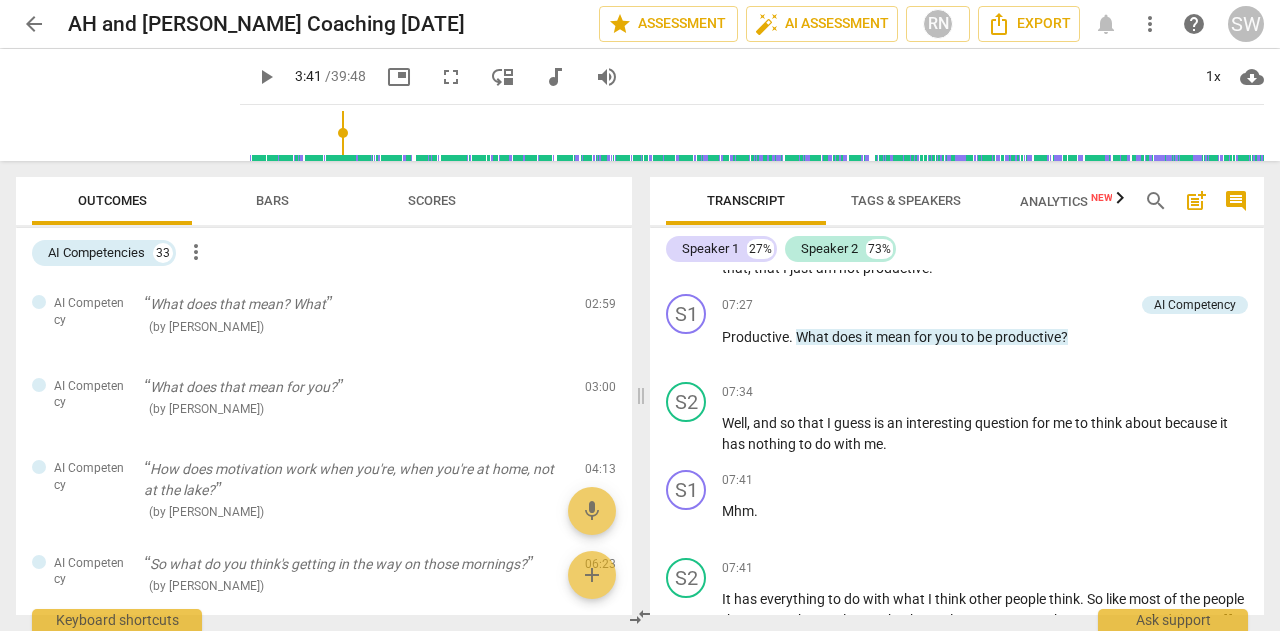 scroll, scrollTop: 3498, scrollLeft: 0, axis: vertical 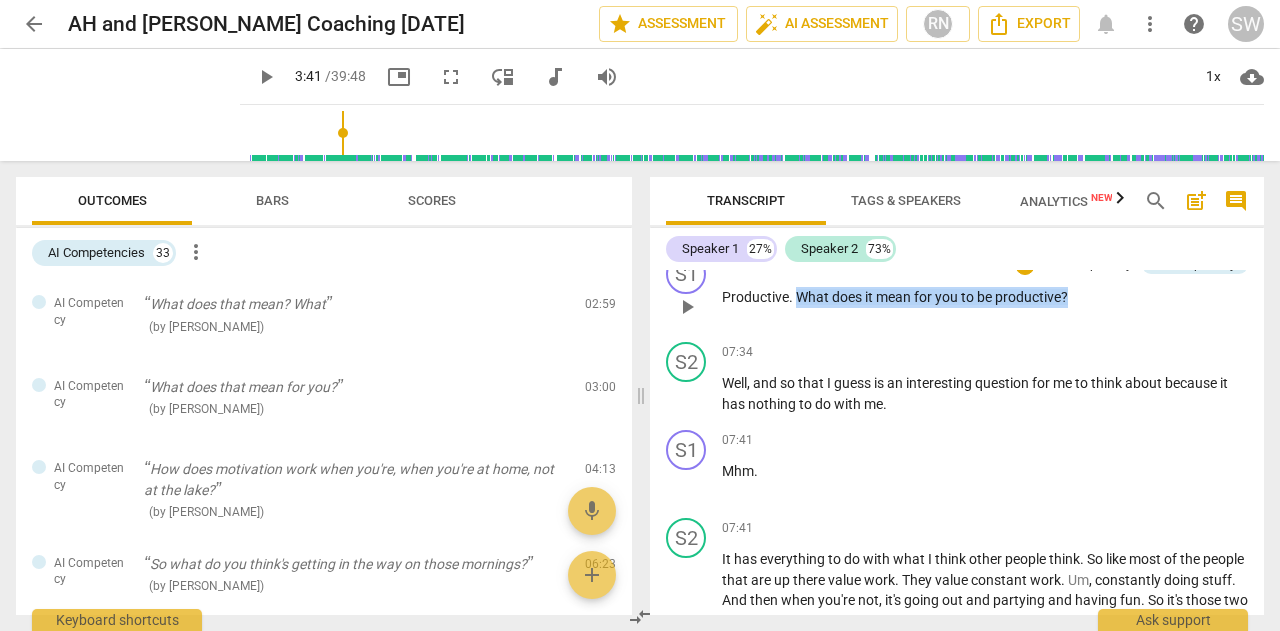 drag, startPoint x: 798, startPoint y: 301, endPoint x: 1080, endPoint y: 302, distance: 282.00177 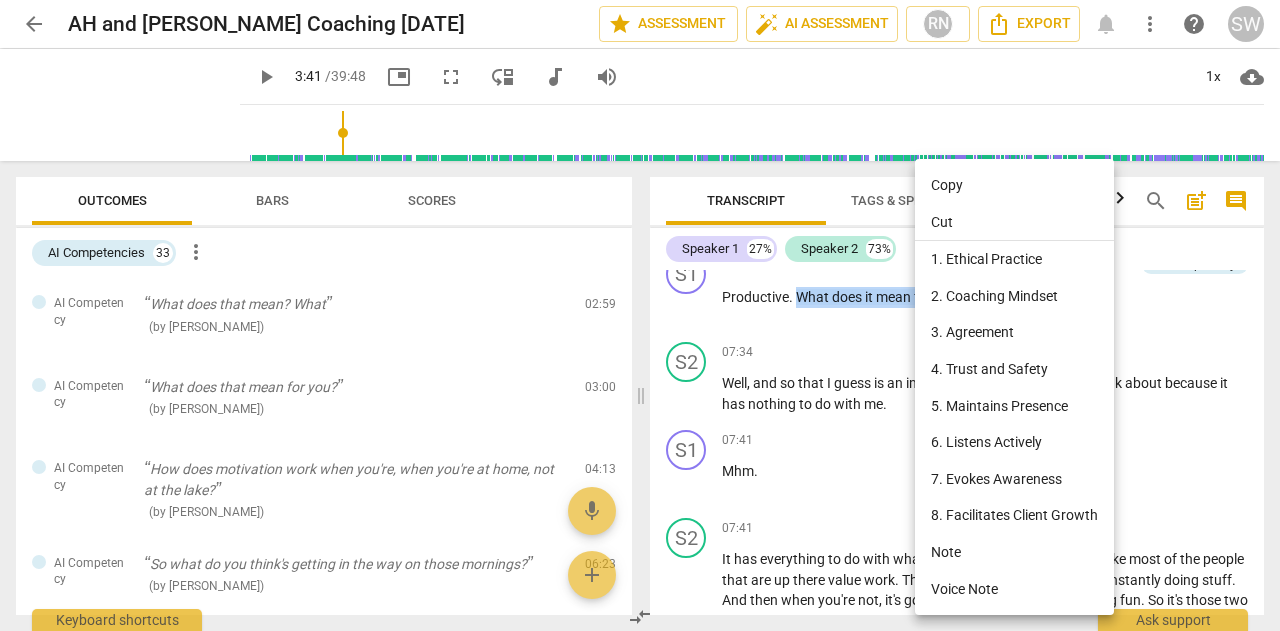 click on "Copy" at bounding box center (1014, 185) 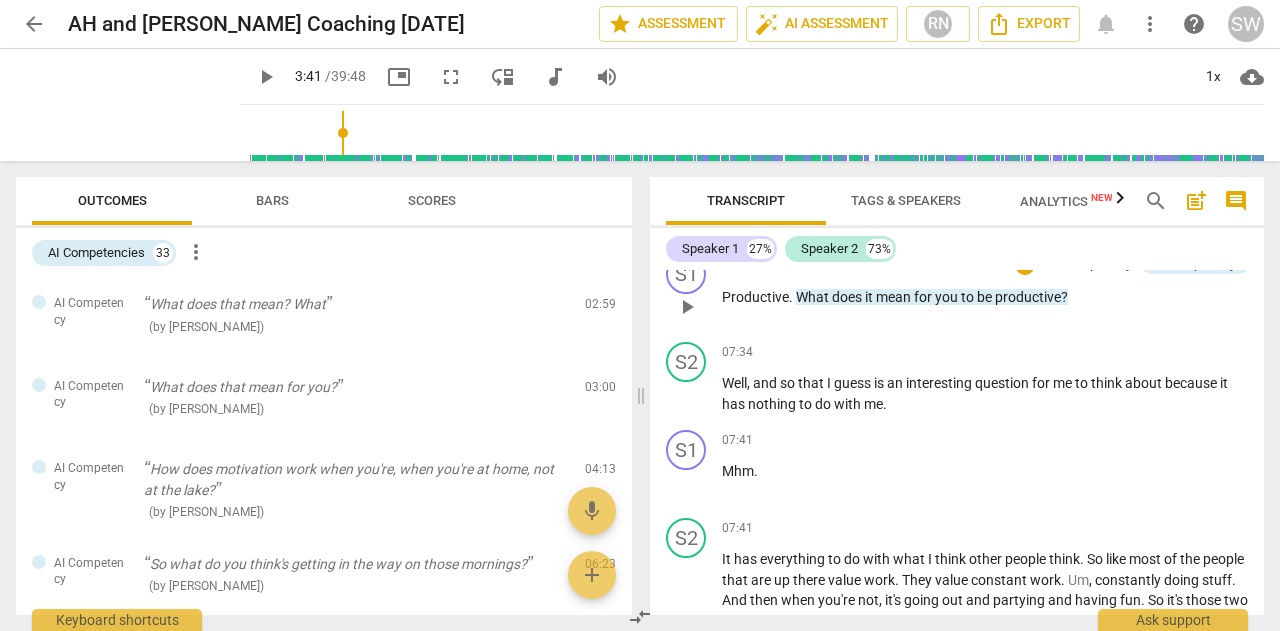 click on "07:27 + Add competency AI Competency keyboard_arrow_right Productive .   What   does   it   mean   for   you   to   be   productive ?" at bounding box center [985, 290] 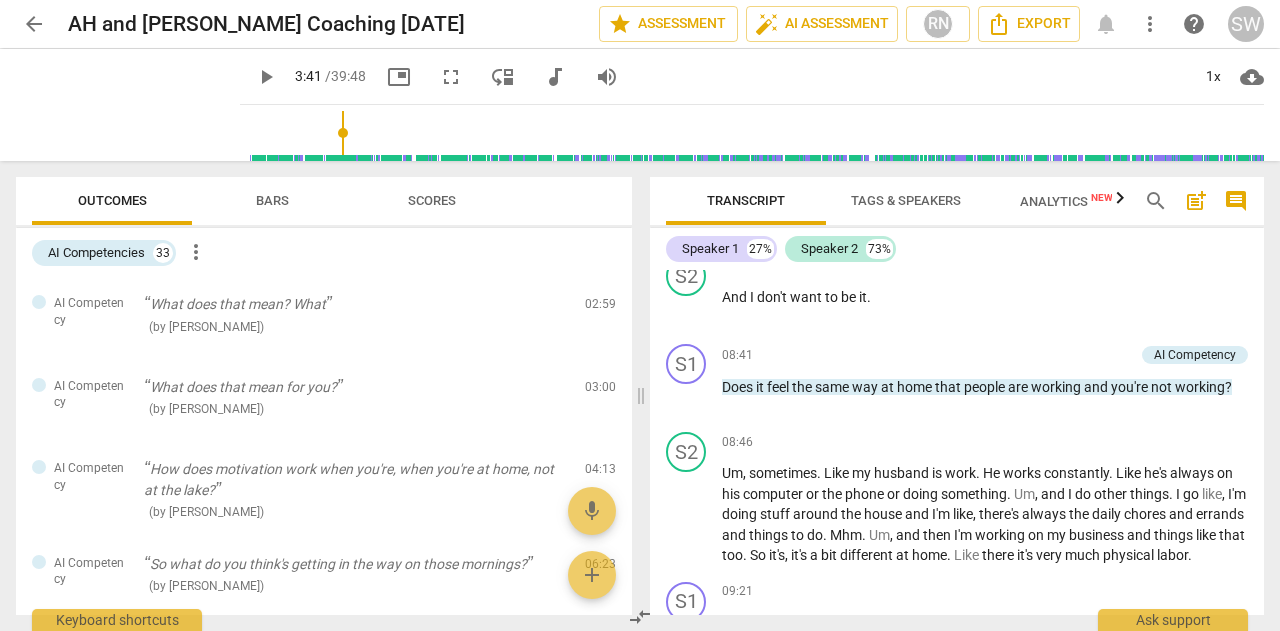 scroll, scrollTop: 4058, scrollLeft: 0, axis: vertical 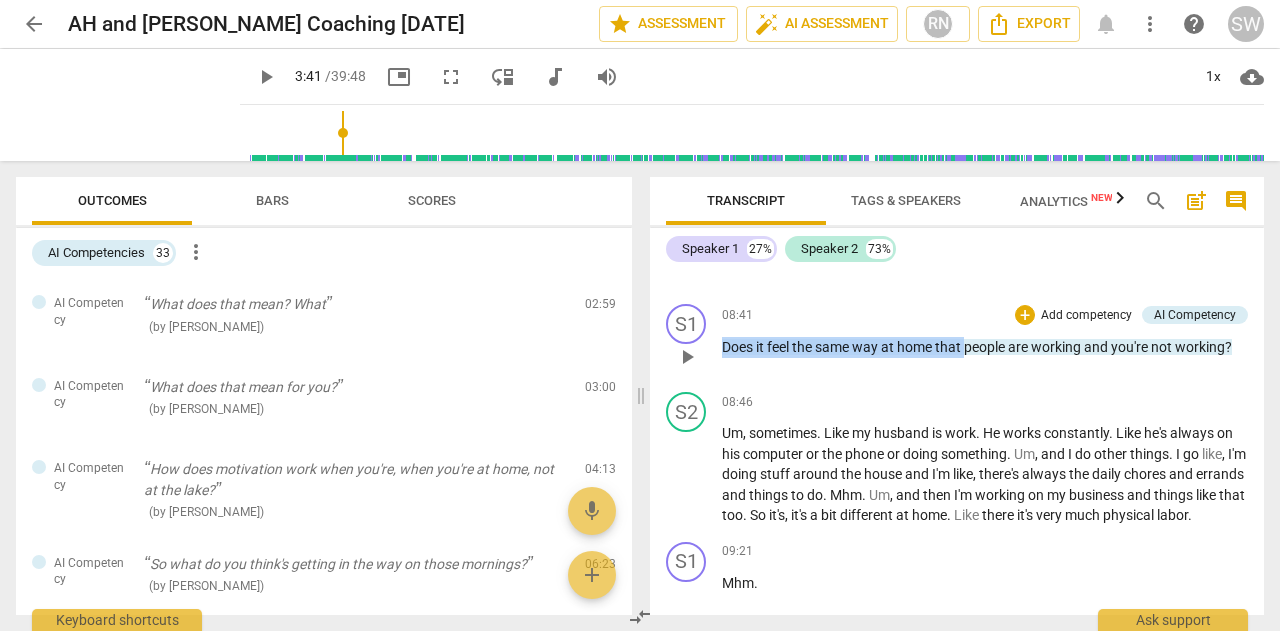 drag, startPoint x: 722, startPoint y: 351, endPoint x: 966, endPoint y: 353, distance: 244.0082 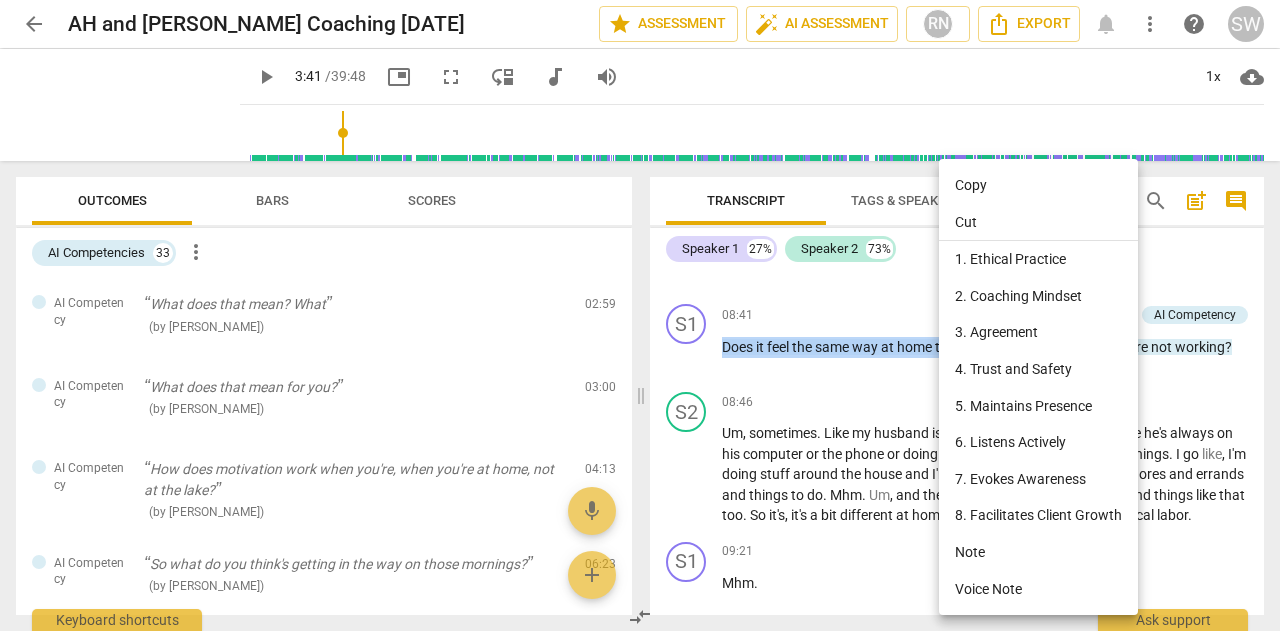 click on "Copy" at bounding box center [1038, 185] 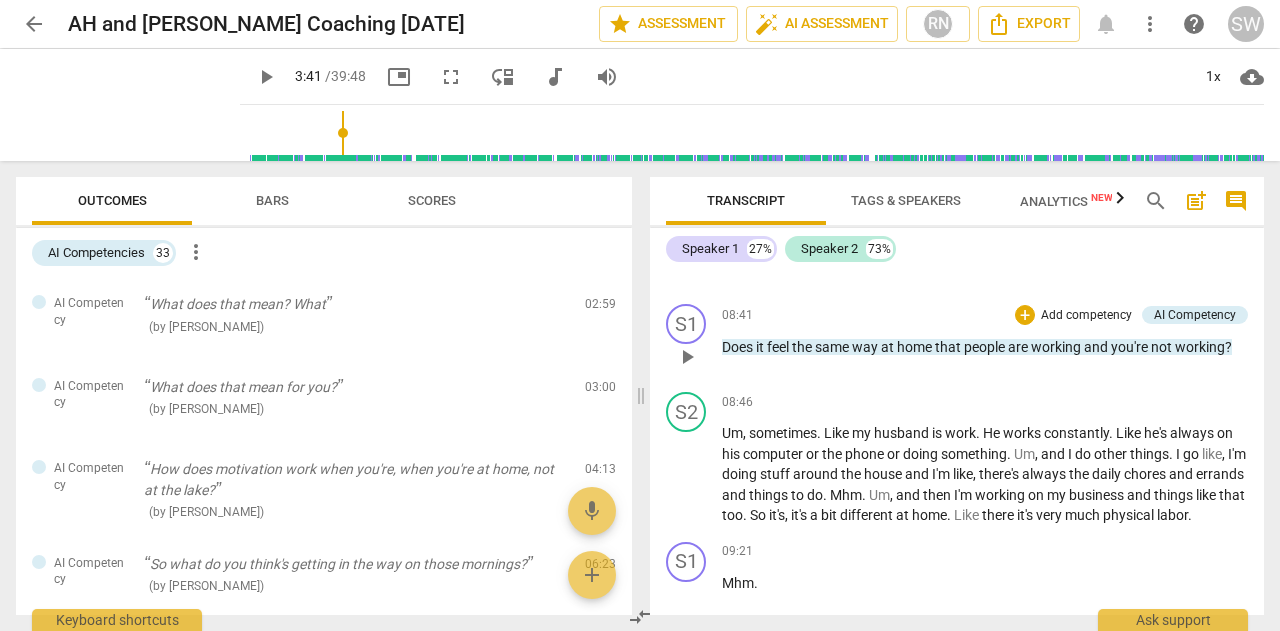 click on "08:41 + Add competency AI Competency keyboard_arrow_right Does   it   feel   the   same   way   at   home   that   people   are   working   and   you're   not   working ?" at bounding box center (985, 340) 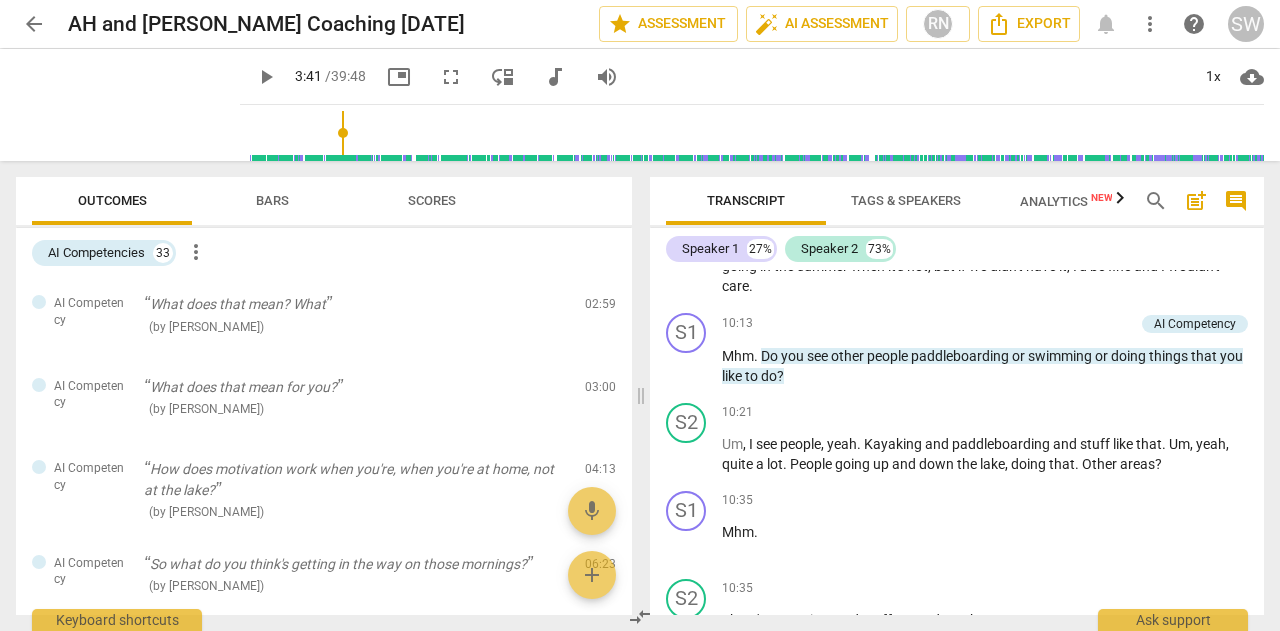 scroll, scrollTop: 4858, scrollLeft: 0, axis: vertical 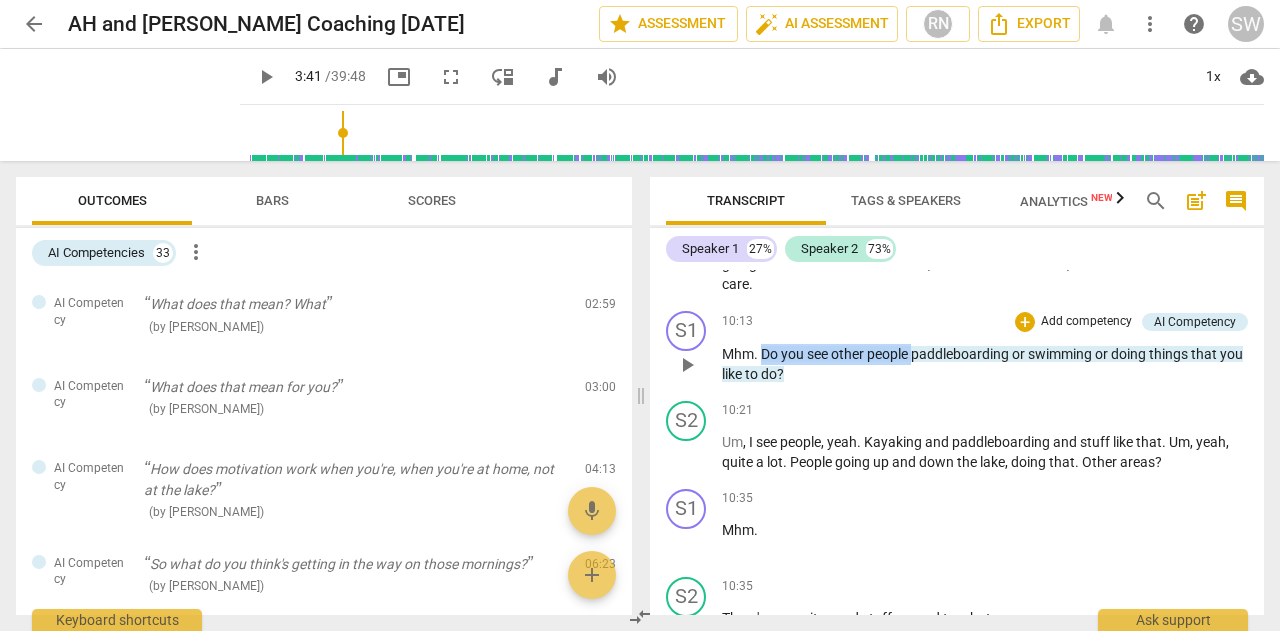 drag, startPoint x: 762, startPoint y: 375, endPoint x: 914, endPoint y: 375, distance: 152 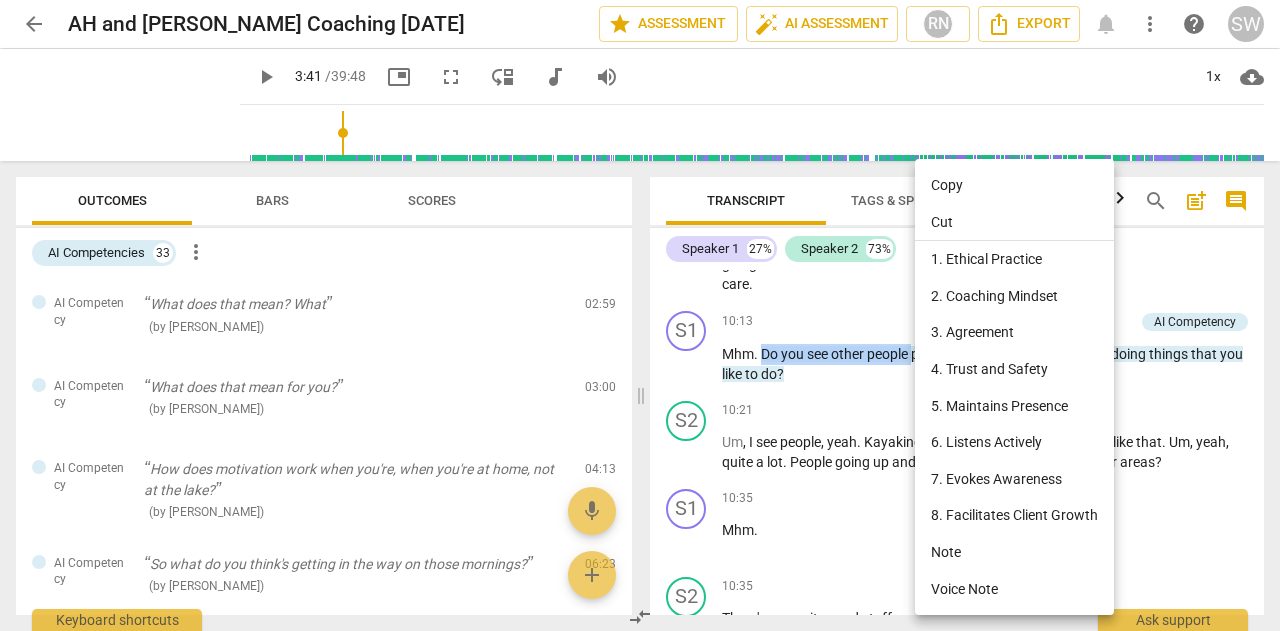 click on "Copy" at bounding box center (1014, 185) 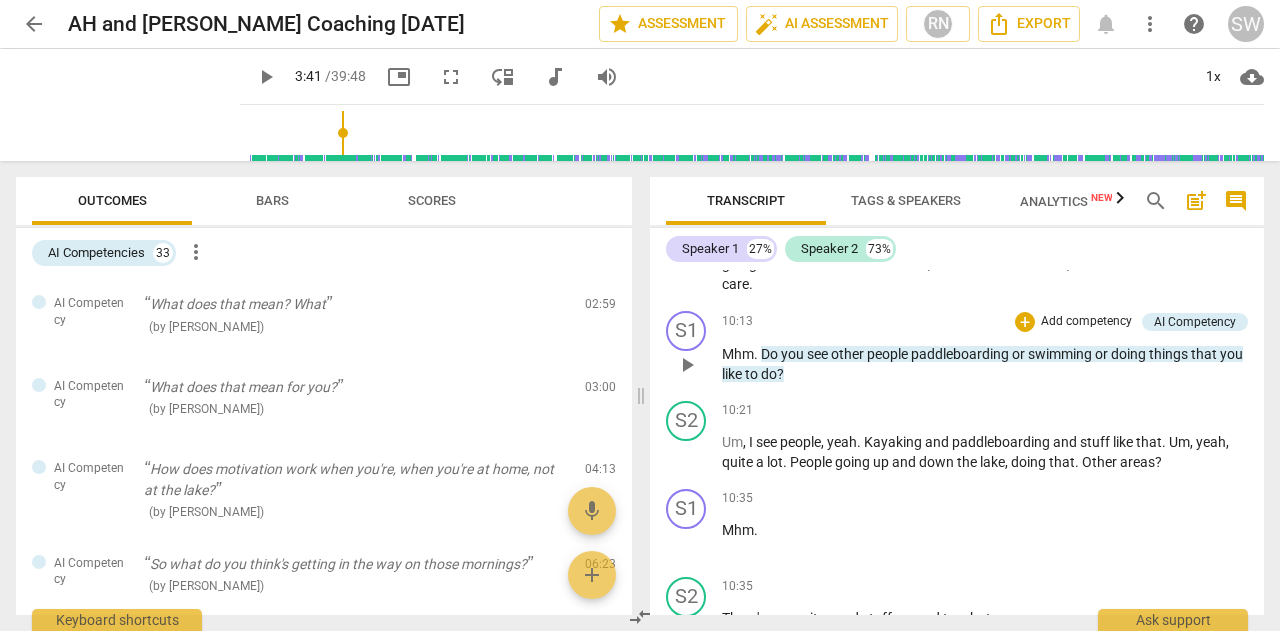 click on "Mhm .   Do   you   see   other   people   paddleboarding   or   swimming   or   doing   things   that   you   like   to   do ?" at bounding box center [985, 364] 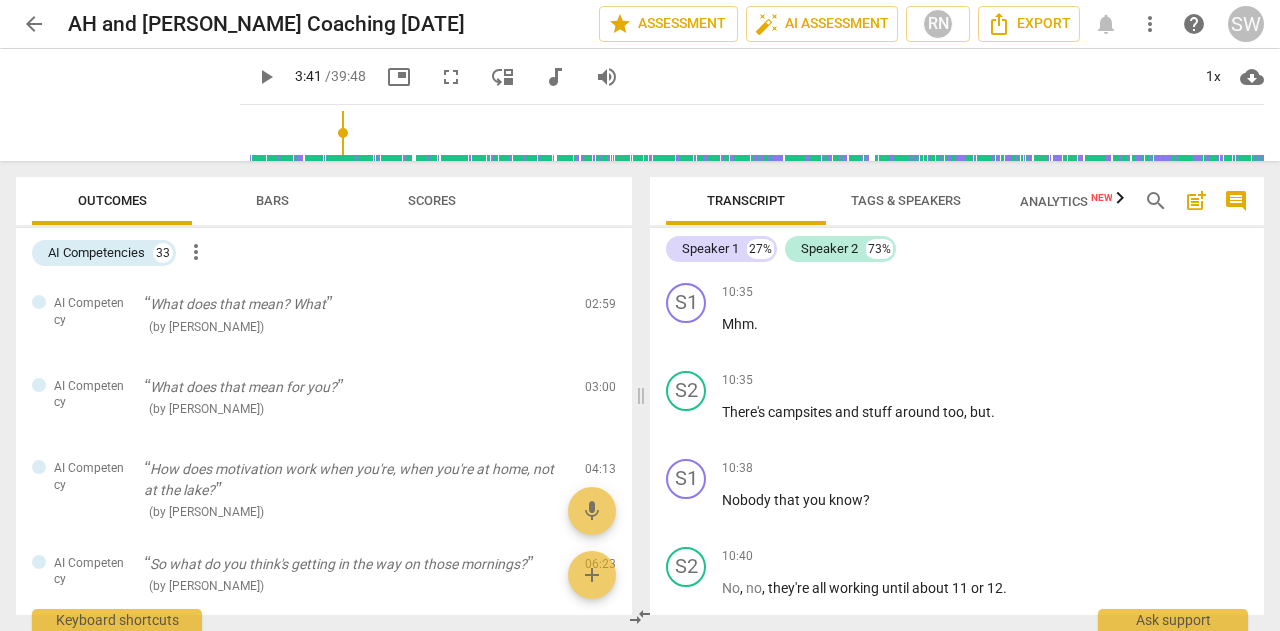 scroll, scrollTop: 5317, scrollLeft: 0, axis: vertical 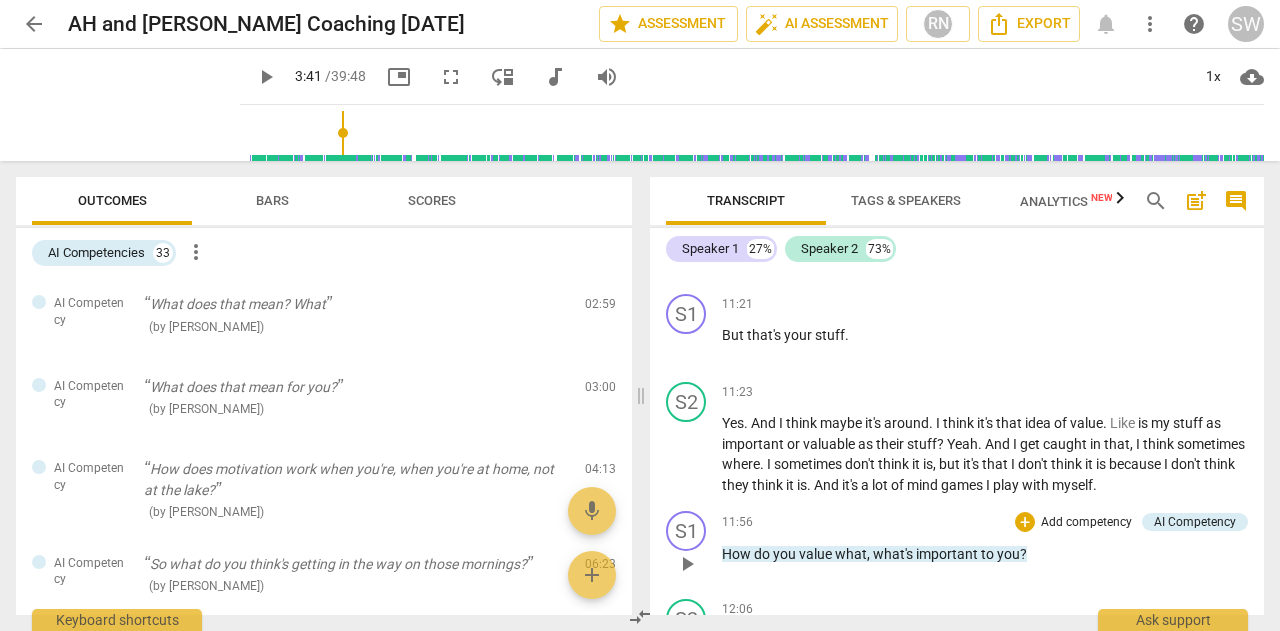 drag, startPoint x: 721, startPoint y: 574, endPoint x: 987, endPoint y: 565, distance: 266.15222 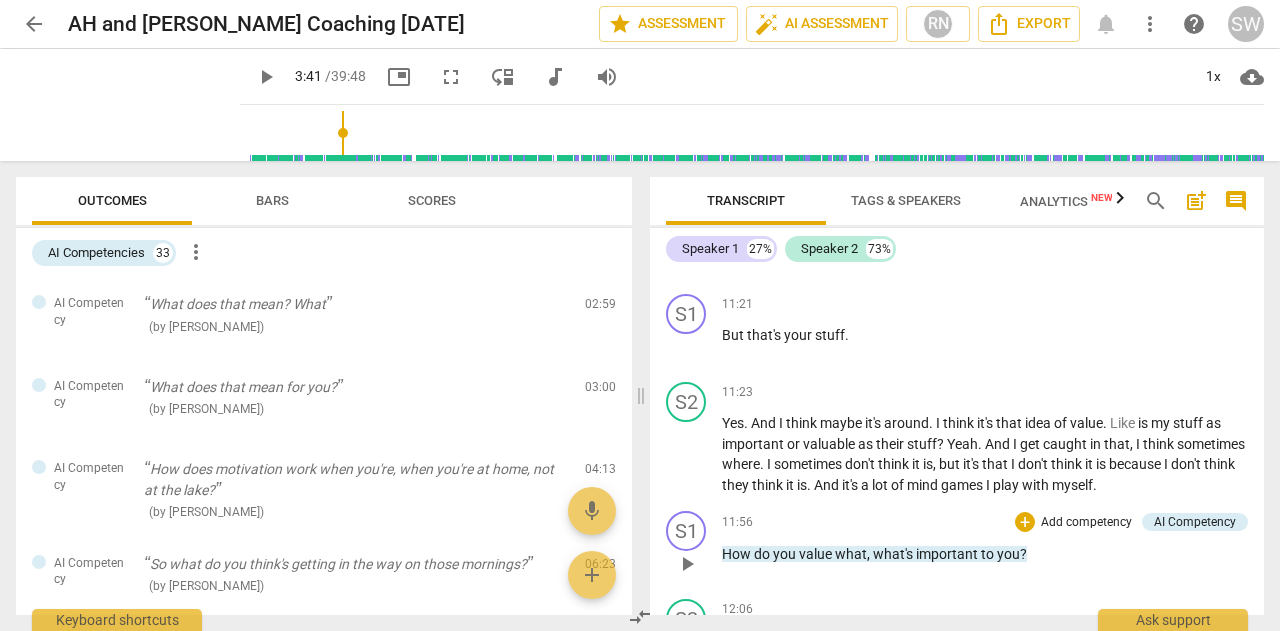 click on "play_arrow pause" at bounding box center (696, 564) 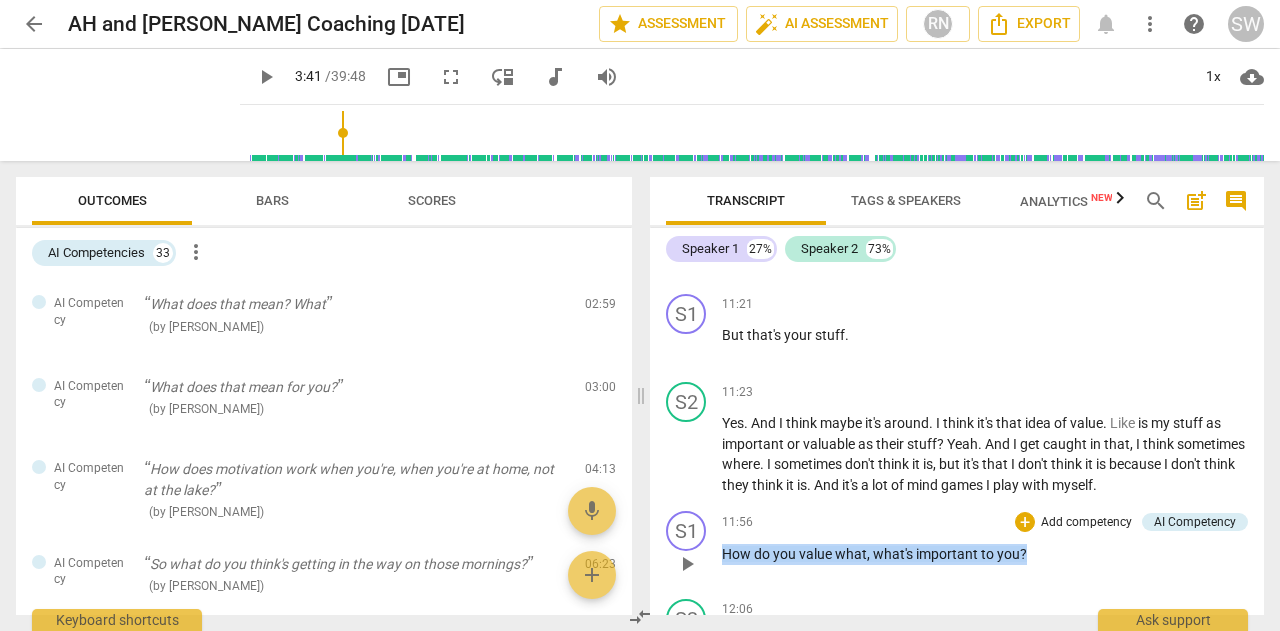 drag, startPoint x: 723, startPoint y: 576, endPoint x: 1047, endPoint y: 566, distance: 324.1543 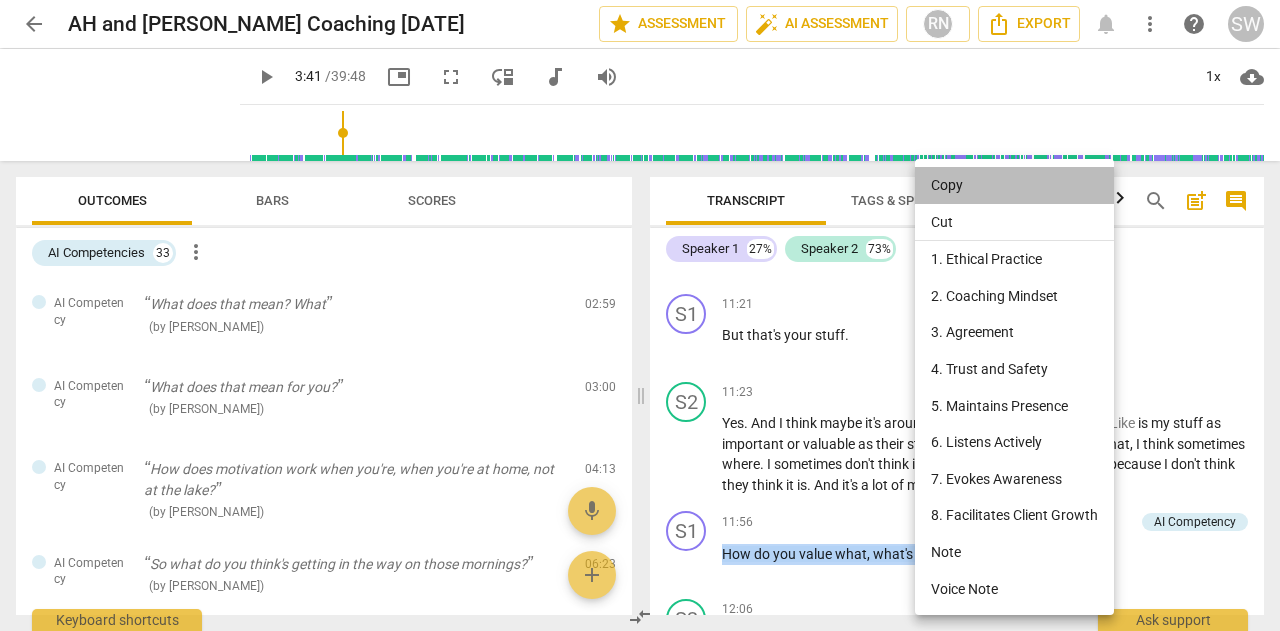 click on "Copy" at bounding box center [1014, 185] 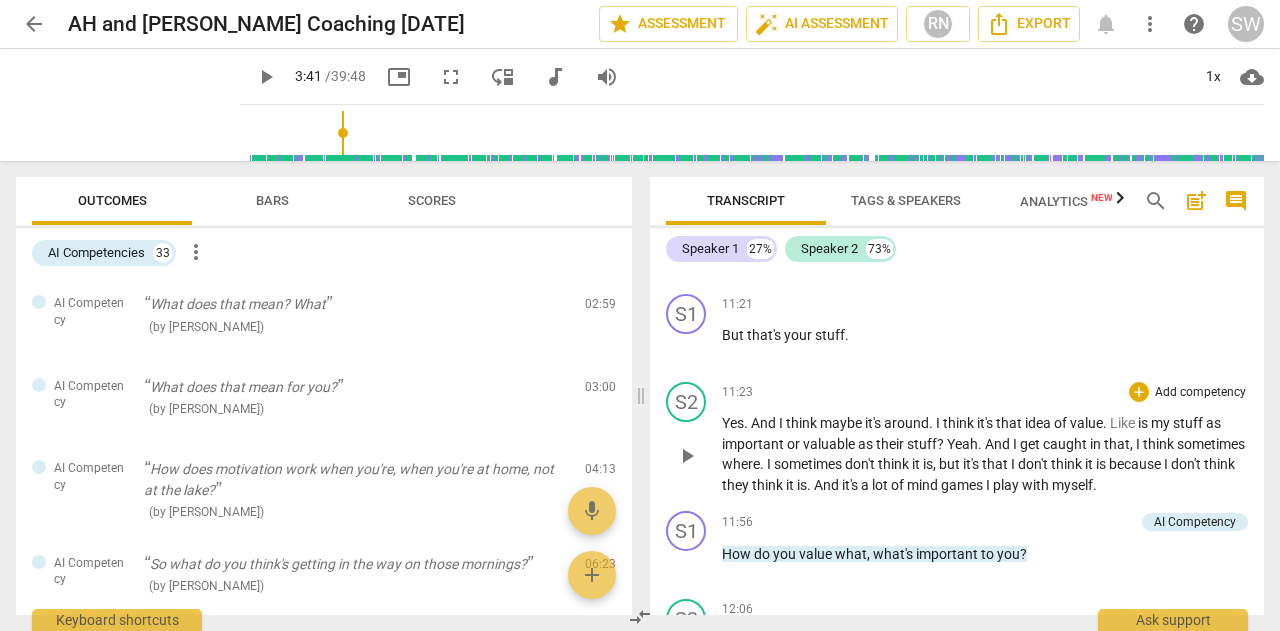 click on "Yes .   And   I   think   maybe   it's   around .   I   think   it's   that   idea   of   value .   Like   is   my   stuff   as   important   or   valuable   as   their   stuff ?   Yeah .   And   I   get   caught   in   that ,   I   think   sometimes   where .   I   sometimes   don't   think   it   is ,   but   it's   that   I   don't   think   it   is   because   I   don't   think   they   think   it   is .   And   it's   a   lot   of   mind   games   I   play   with   myself ." at bounding box center [985, 454] 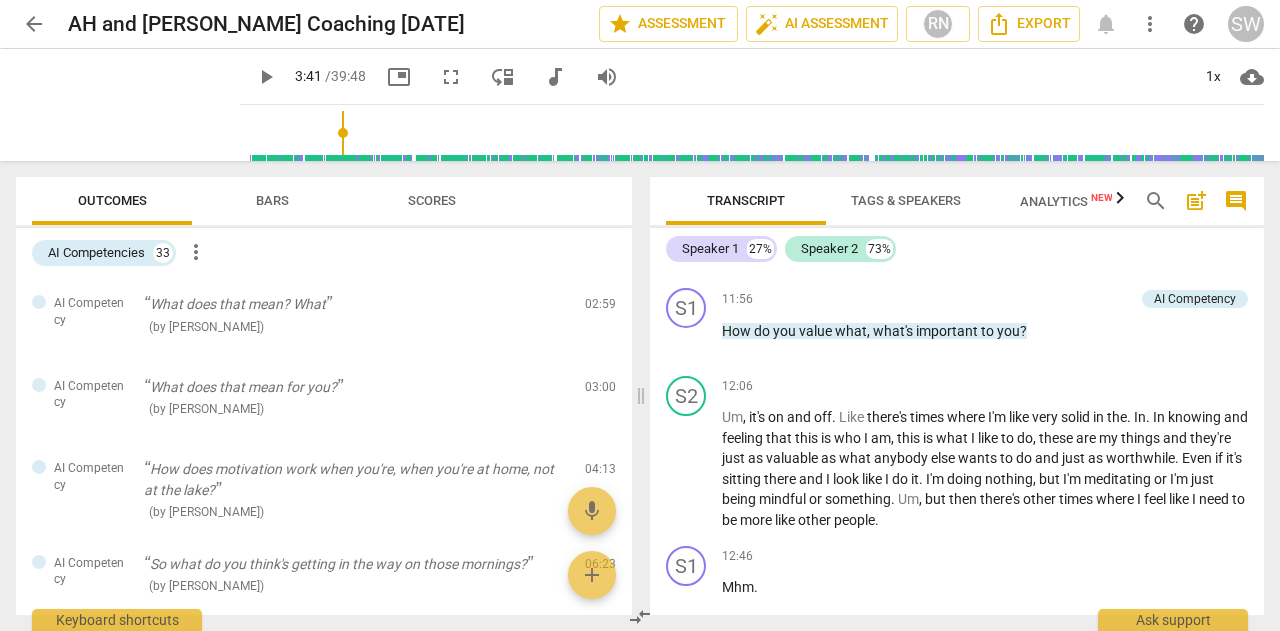 scroll, scrollTop: 6293, scrollLeft: 0, axis: vertical 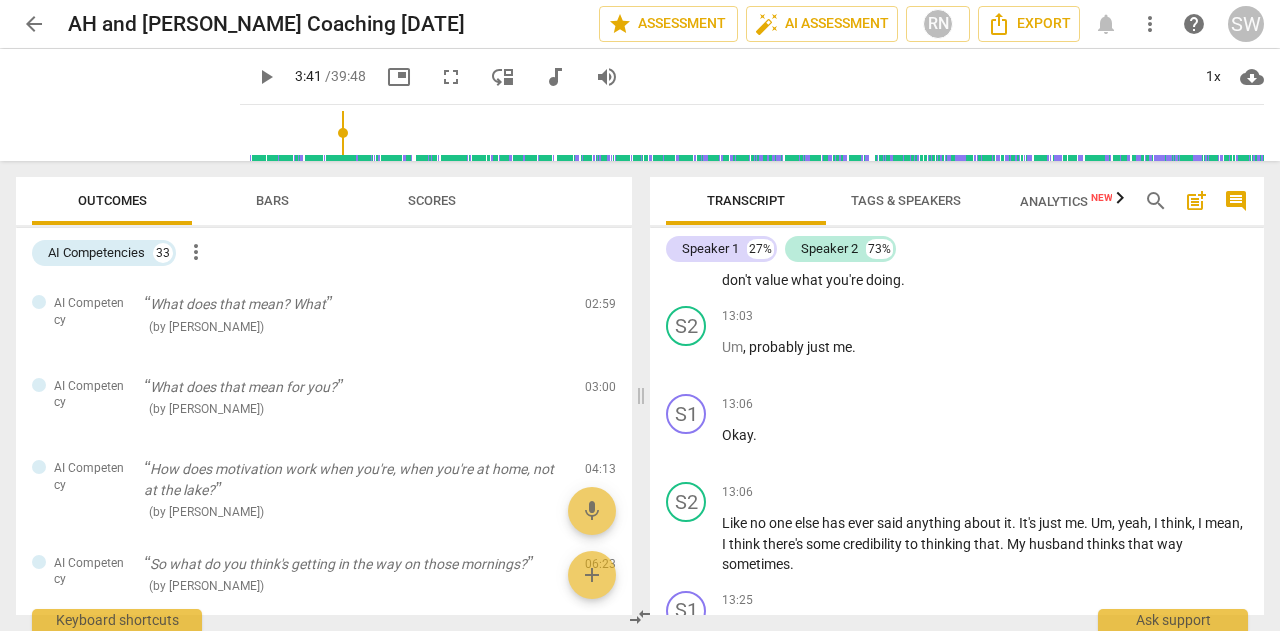 click at bounding box center [756, 133] 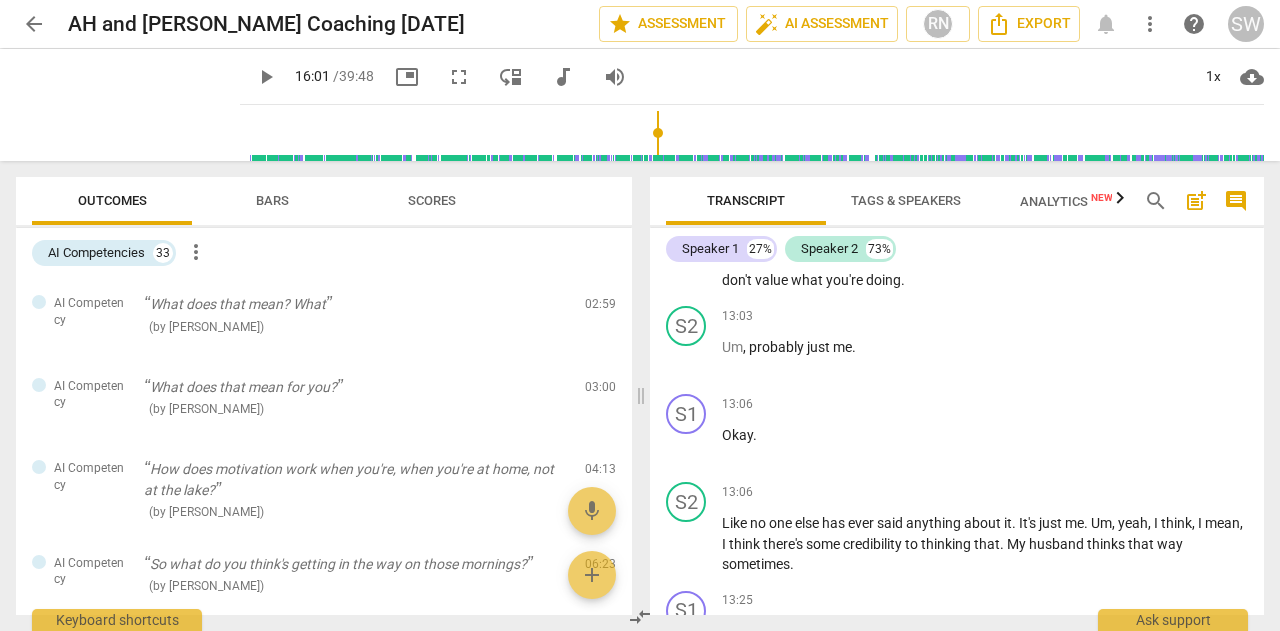 click at bounding box center (756, 133) 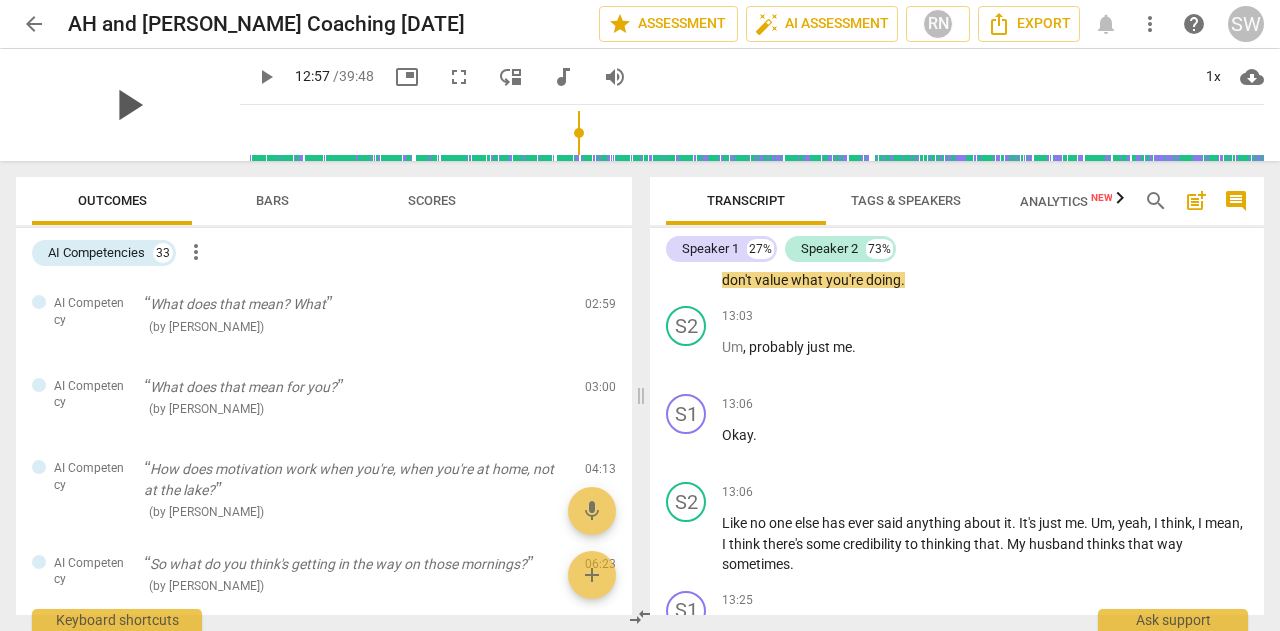 click on "play_arrow" at bounding box center [128, 105] 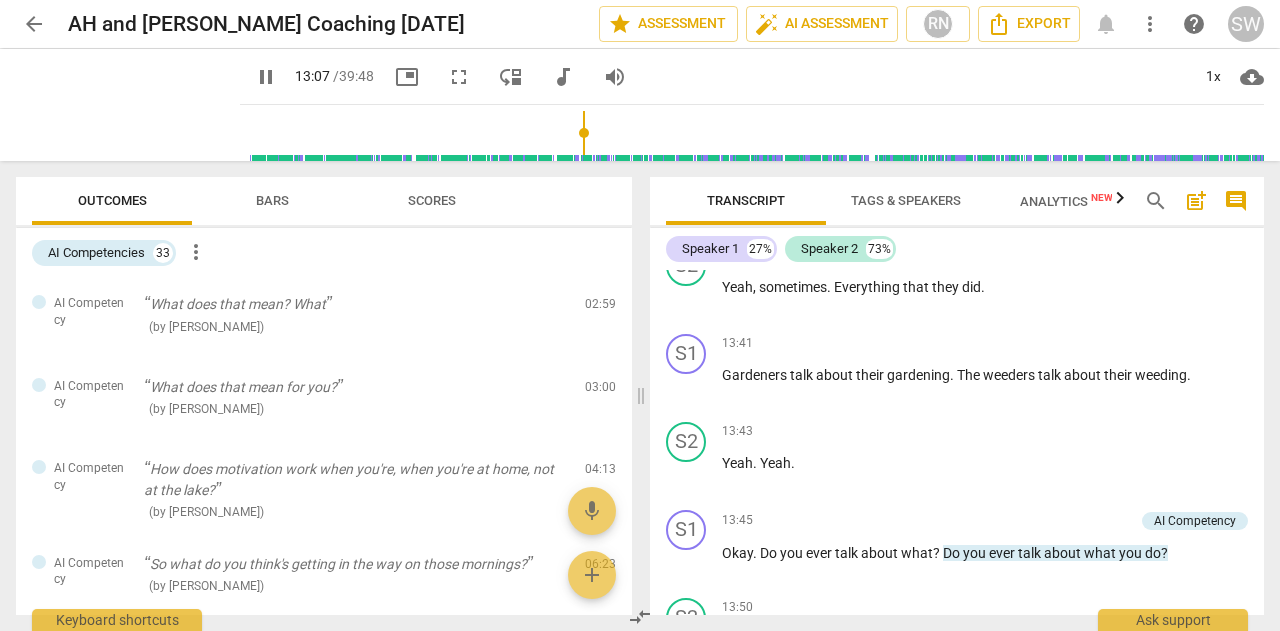 scroll, scrollTop: 7264, scrollLeft: 0, axis: vertical 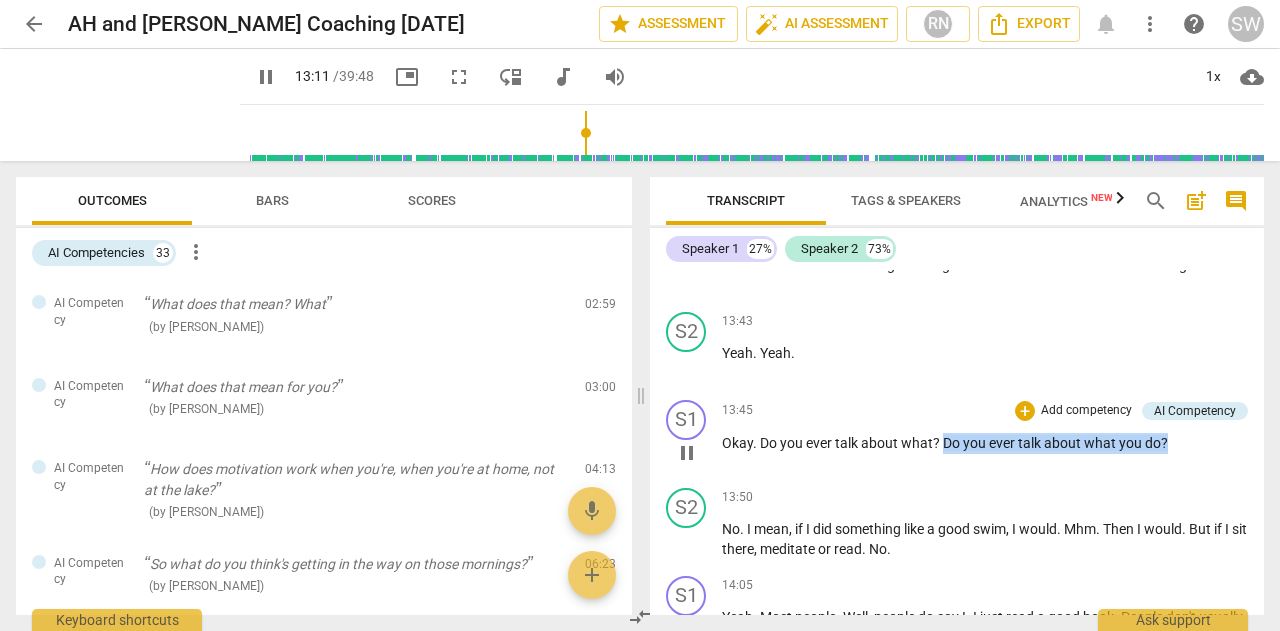drag, startPoint x: 942, startPoint y: 465, endPoint x: 1194, endPoint y: 476, distance: 252.23996 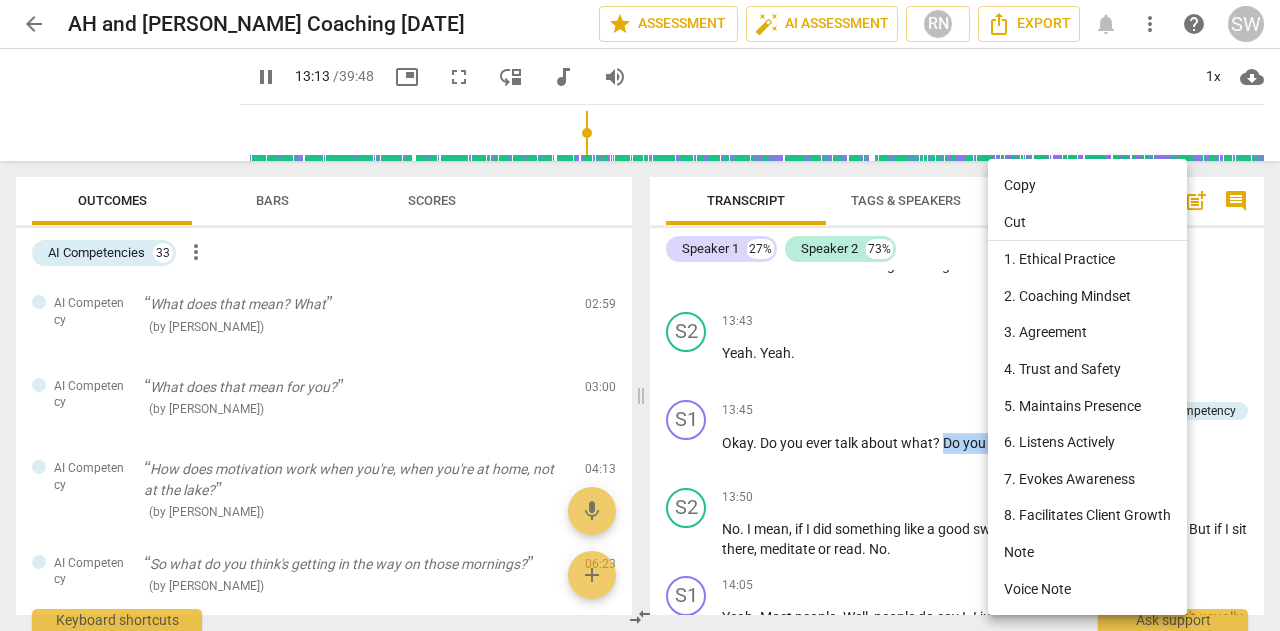 click on "Copy" at bounding box center [1087, 185] 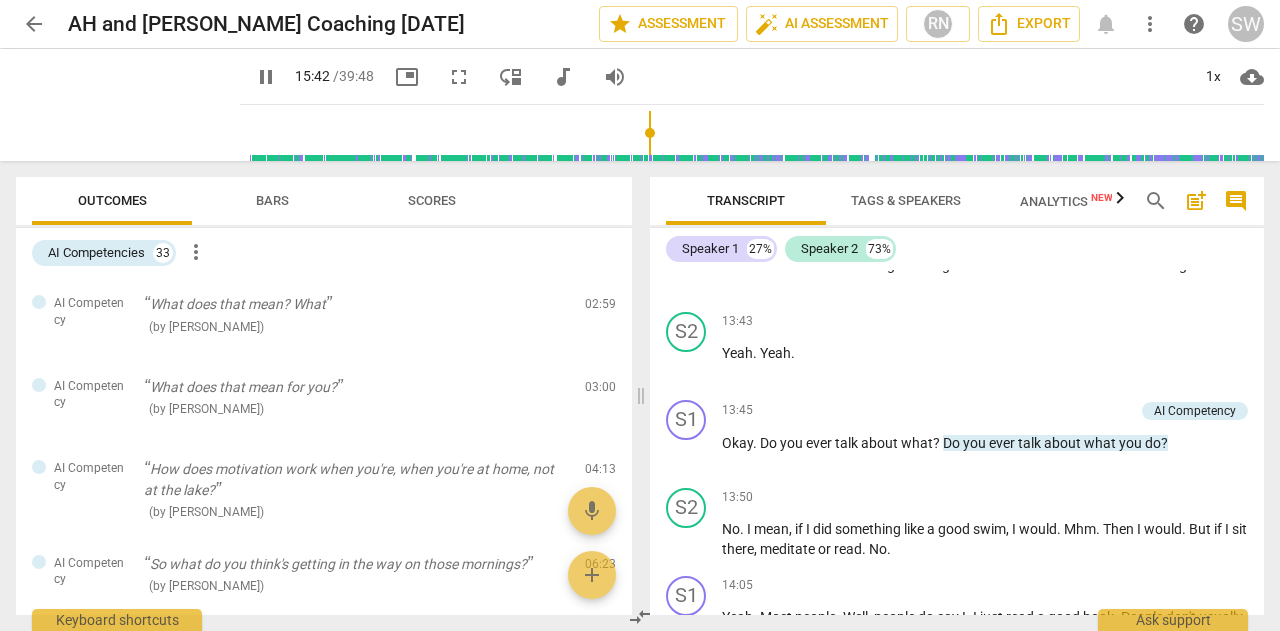 scroll, scrollTop: 8652, scrollLeft: 0, axis: vertical 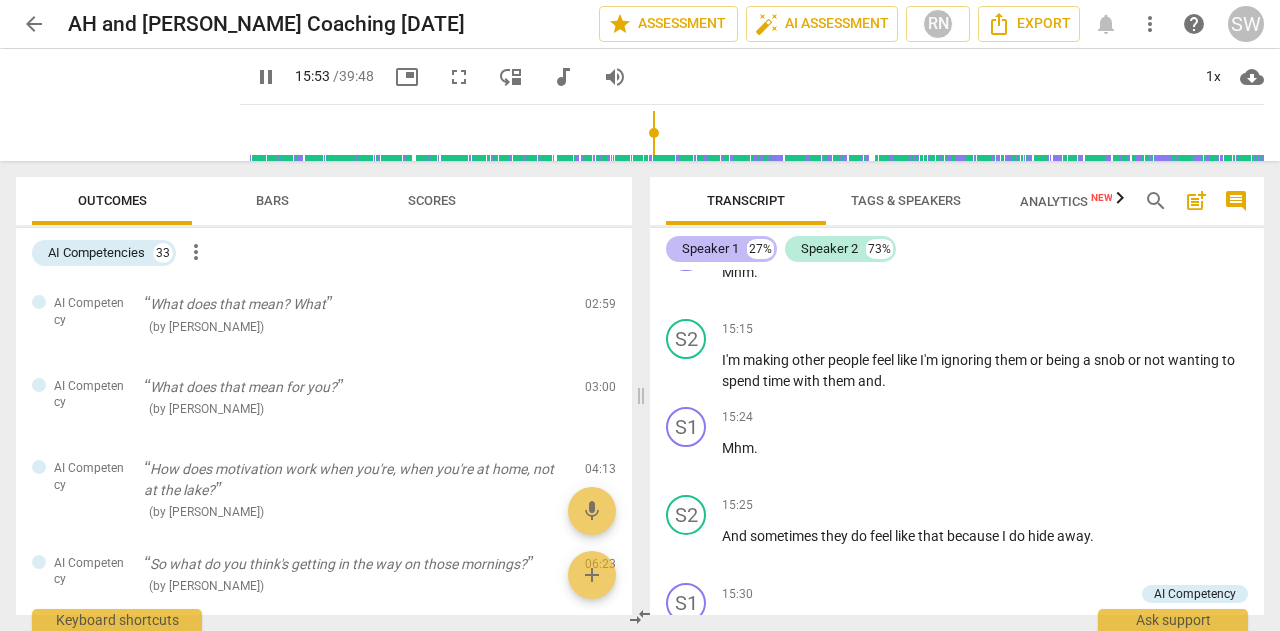 click on "Speaker 1" at bounding box center [710, 249] 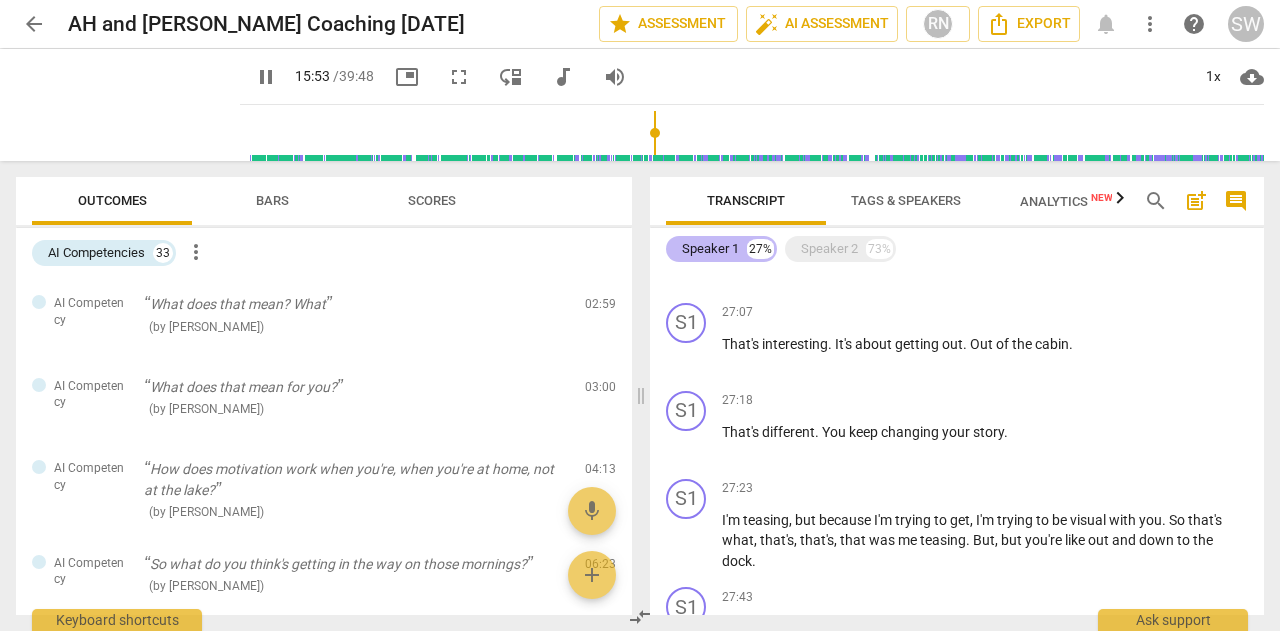 scroll, scrollTop: 3638, scrollLeft: 0, axis: vertical 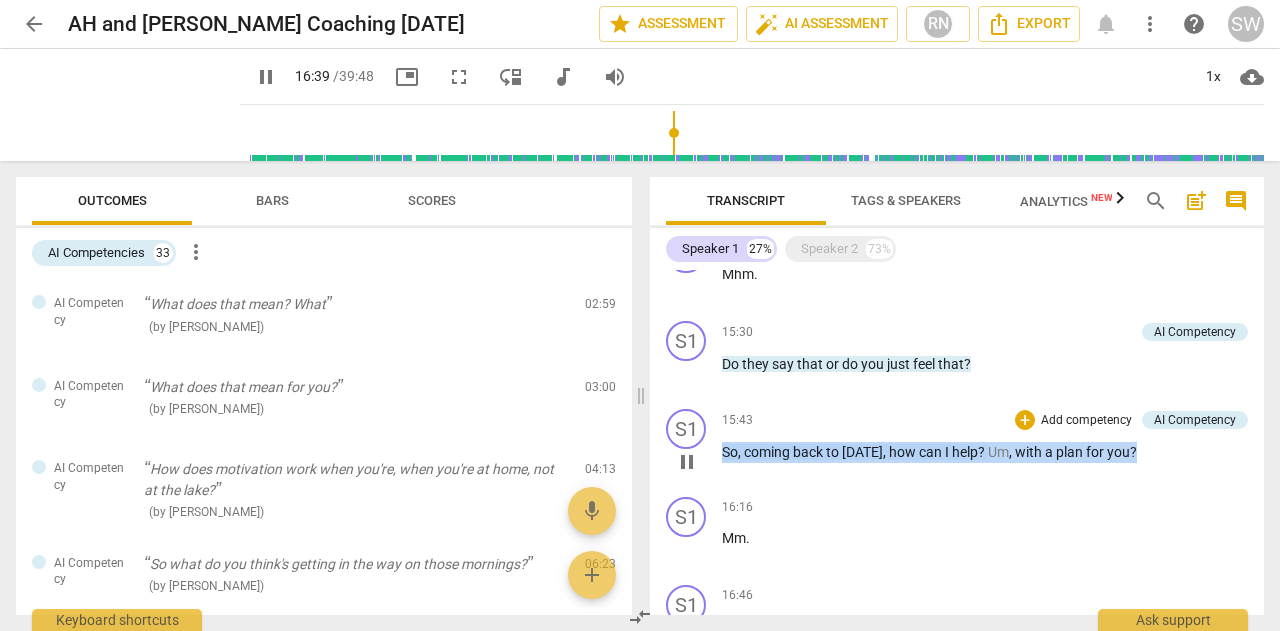 drag, startPoint x: 722, startPoint y: 455, endPoint x: 1152, endPoint y: 459, distance: 430.01862 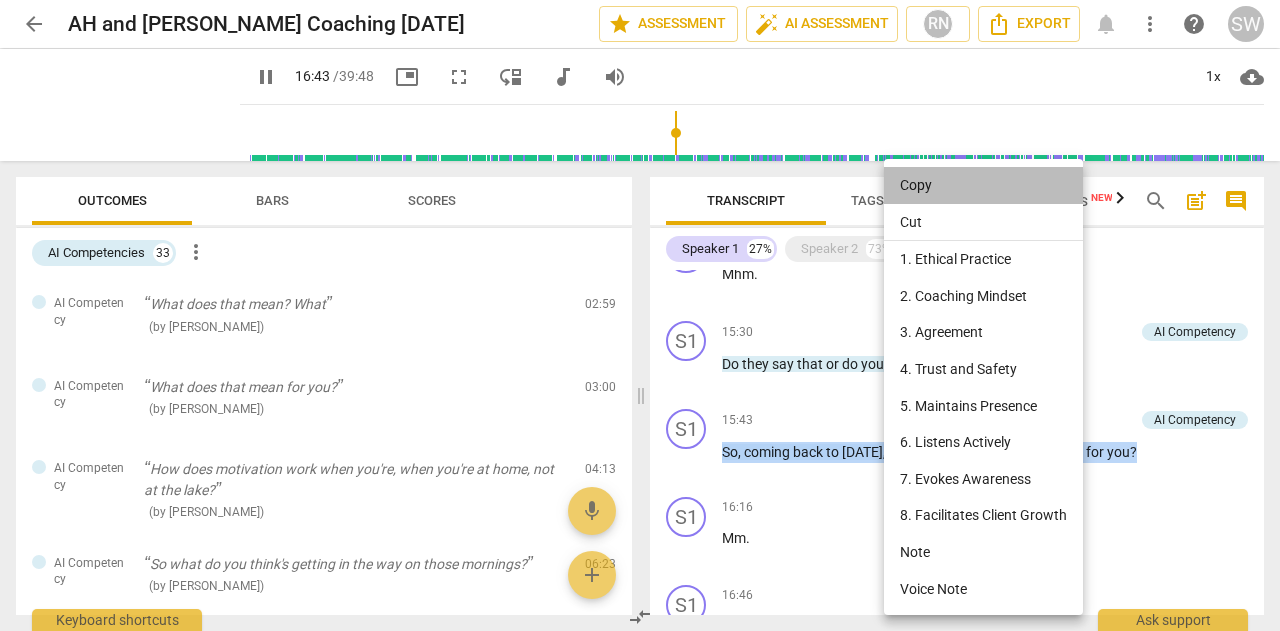 click on "Copy" at bounding box center [983, 185] 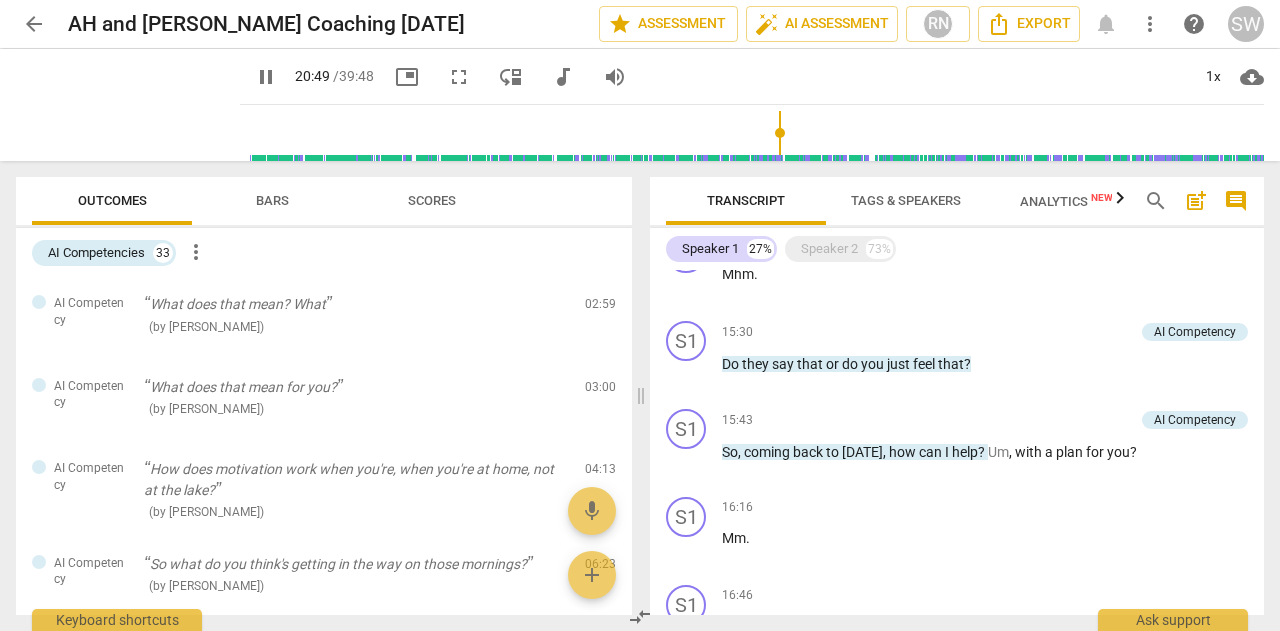 scroll, scrollTop: 5506, scrollLeft: 0, axis: vertical 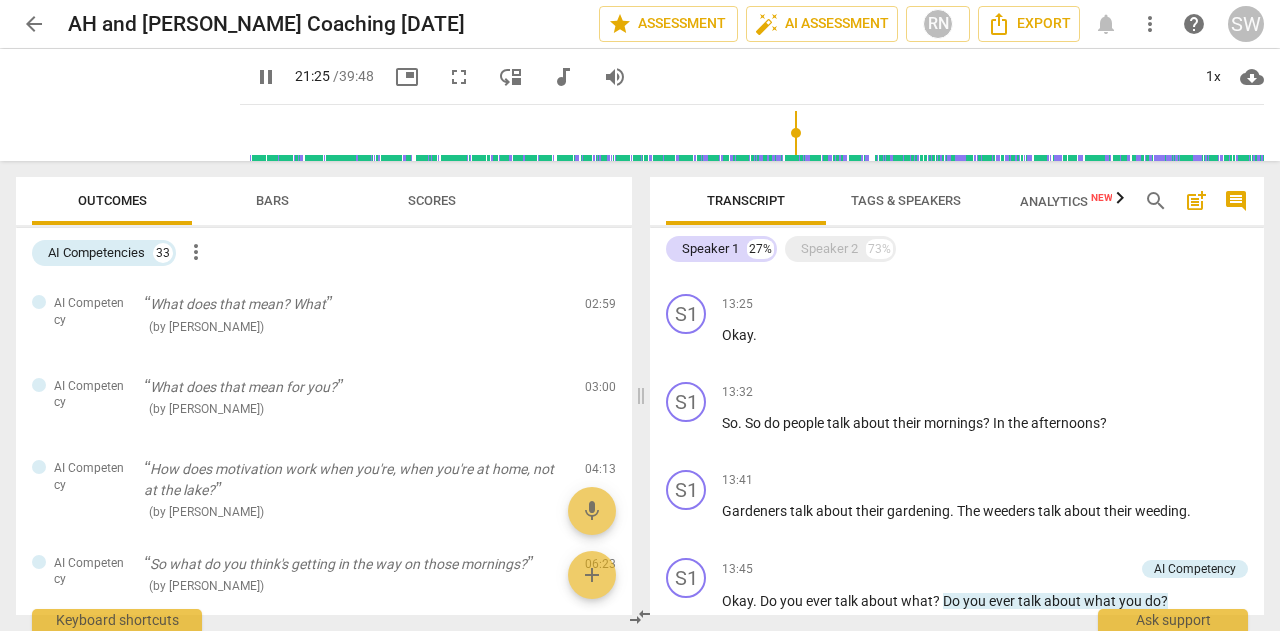 click on "Transcript Tags & Speakers Analytics   New search post_add comment Speaker 1 27% Speaker 2 73% S1 play_arrow pause 00:05 + Add competency keyboard_arrow_right So   it's   good   to   see   you   again ,   [PERSON_NAME] .   What's .   What's   going   on ? S2 play_arrow pause 00:09 + Add competency keyboard_arrow_right Oh ,   it's   nice   to   see   you ,   too .   Um ,   you   know ,   I   have   been   thinking   about   this   for   a   while ,   because   I'm   going   up   to   my   cabin   for   a   chunk   of   the   summer ,   hopefully .   Like   I   said ,   as   long   as   the   bugs   play ,   play   nicely .   Um ,   my   challenge   is   that .   So   I   feel   like   I've   been   letting   myself   go   all   over   the   board ,   like ,   just   eating   and   not   exercising ,   doing   all   of   that .   And   it's   worse   up   there . S1 play_arrow pause 00:43 + Add competency keyboard_arrow_right Okay . S2 play_arrow pause 00:43 + Add competency keyboard_arrow_right Uh ,   because   it's" at bounding box center [961, 396] 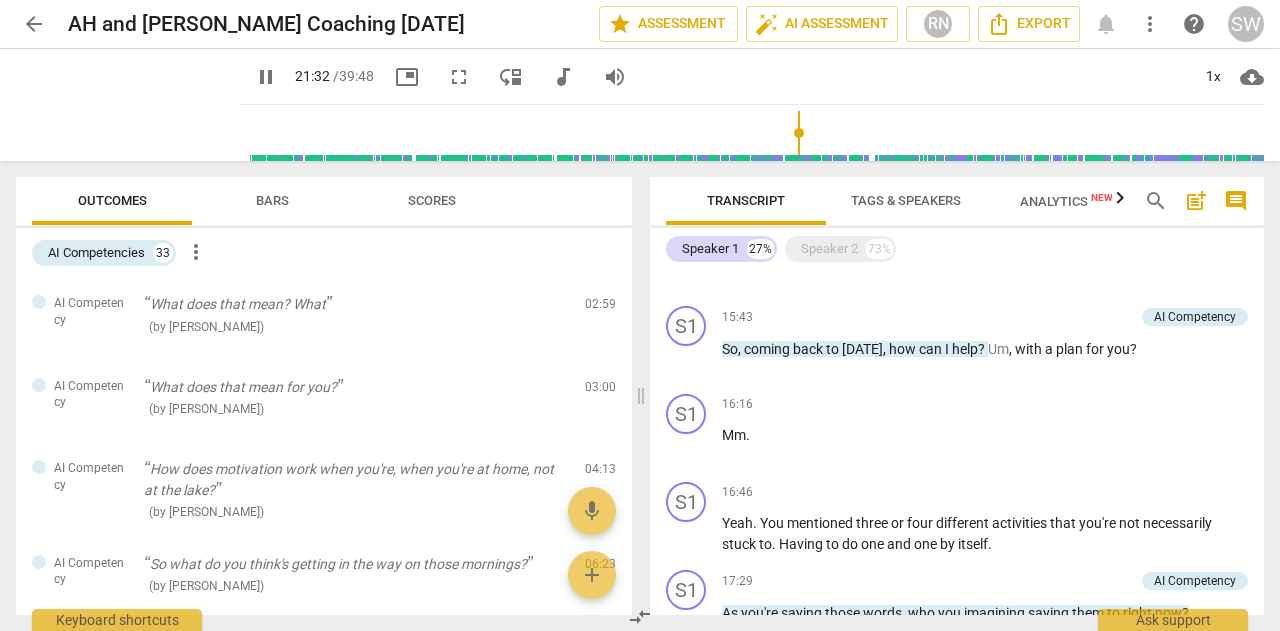 scroll, scrollTop: 3874, scrollLeft: 0, axis: vertical 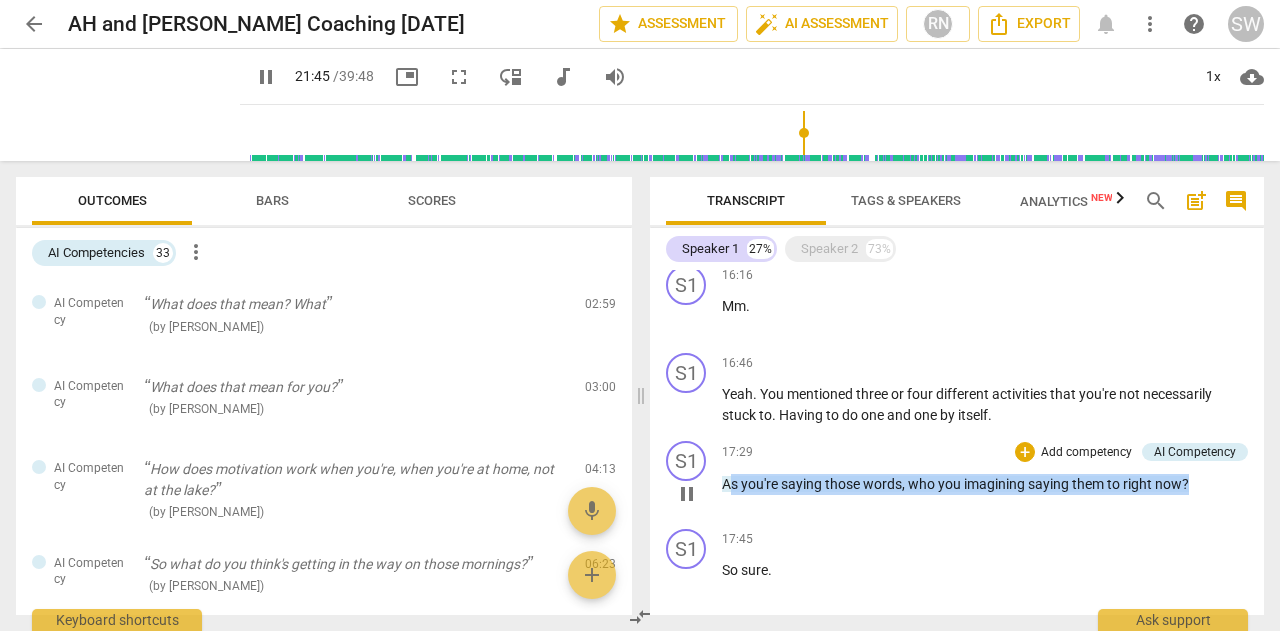 drag, startPoint x: 728, startPoint y: 483, endPoint x: 1195, endPoint y: 491, distance: 467.0685 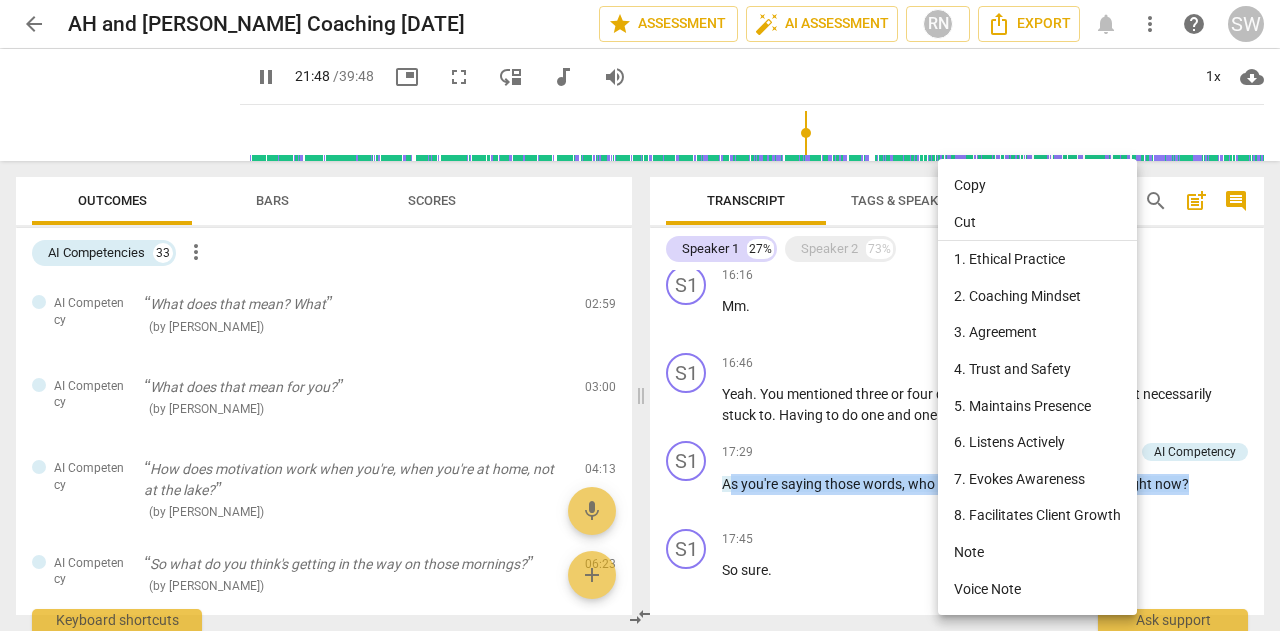 scroll, scrollTop: 6036, scrollLeft: 0, axis: vertical 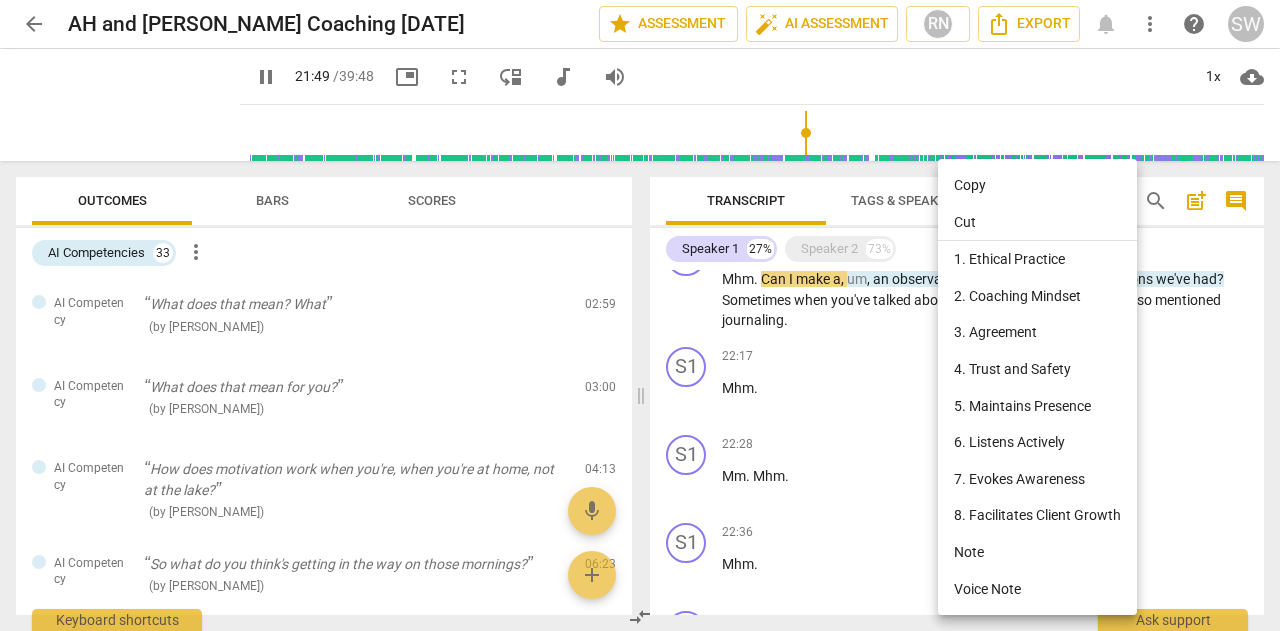 click on "Copy" at bounding box center [1037, 185] 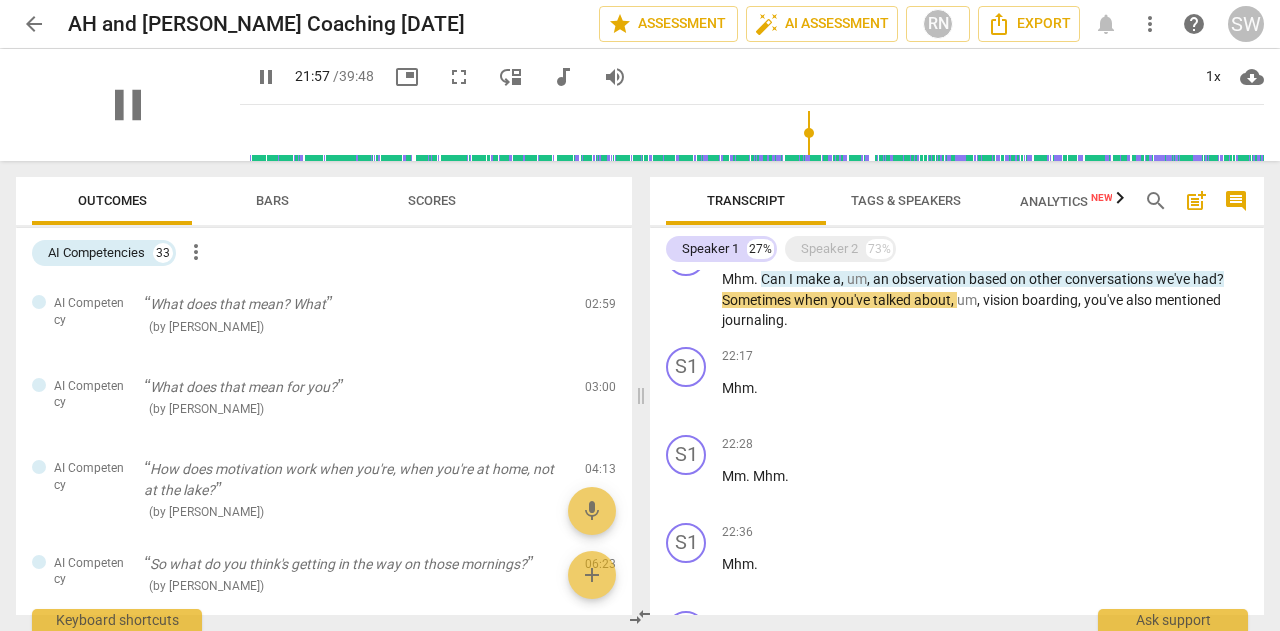 click on "pause" at bounding box center (128, 105) 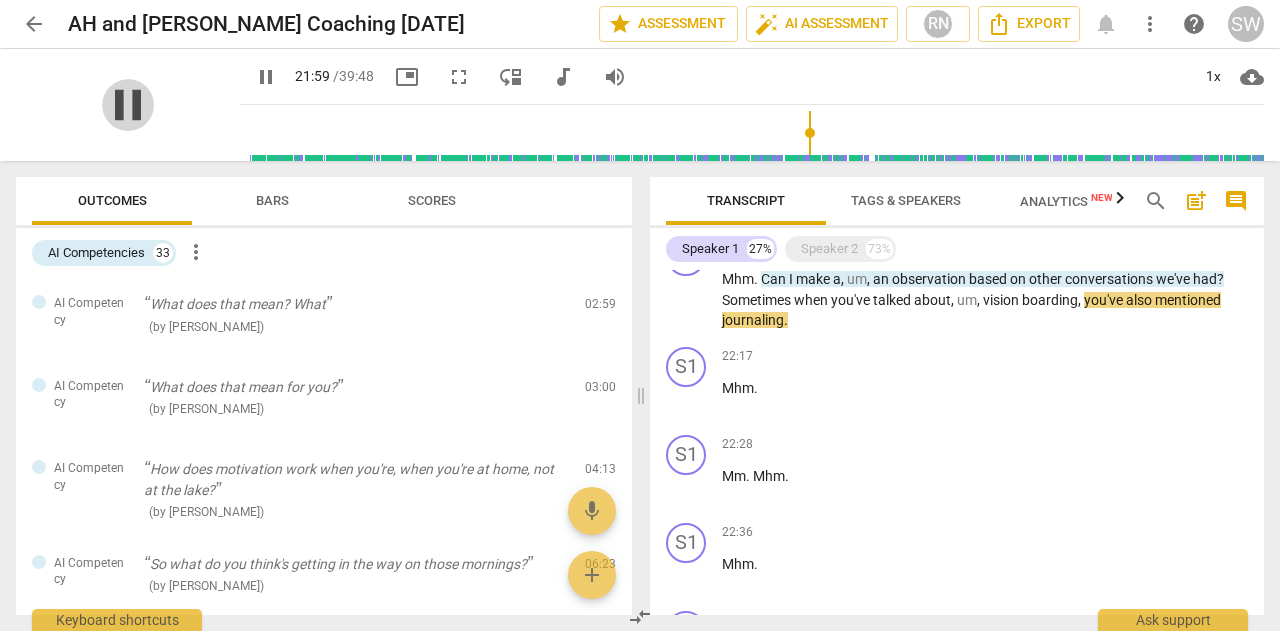 click on "pause" at bounding box center (128, 105) 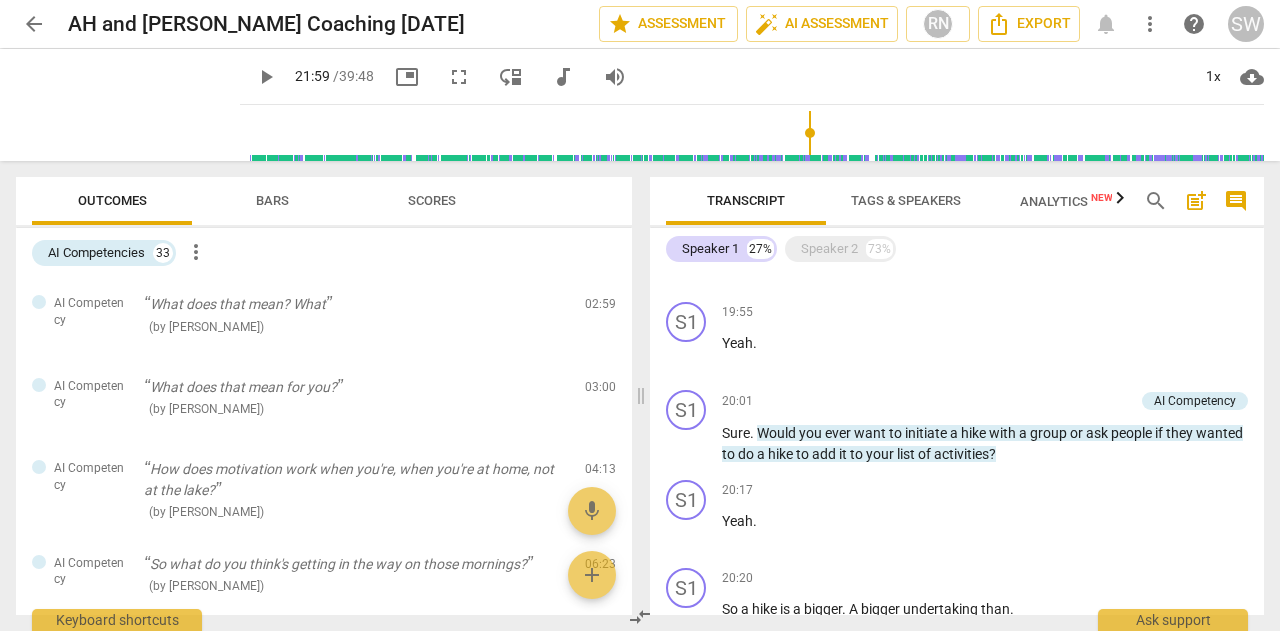 scroll, scrollTop: 5113, scrollLeft: 0, axis: vertical 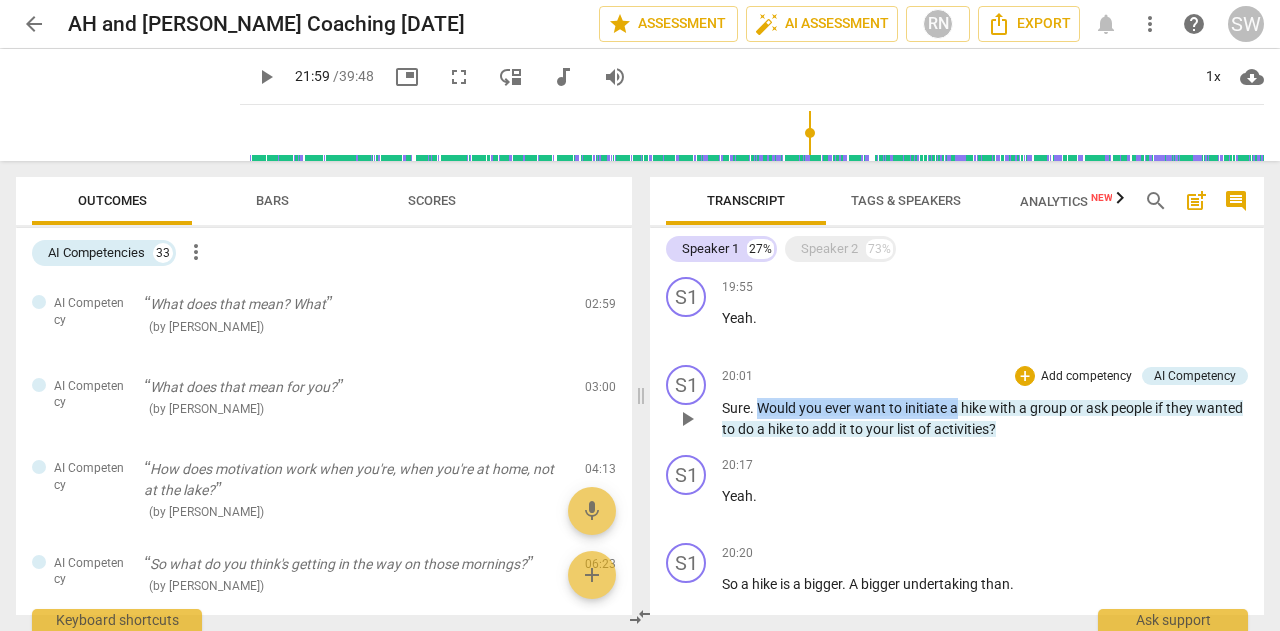 drag, startPoint x: 760, startPoint y: 403, endPoint x: 958, endPoint y: 411, distance: 198.16154 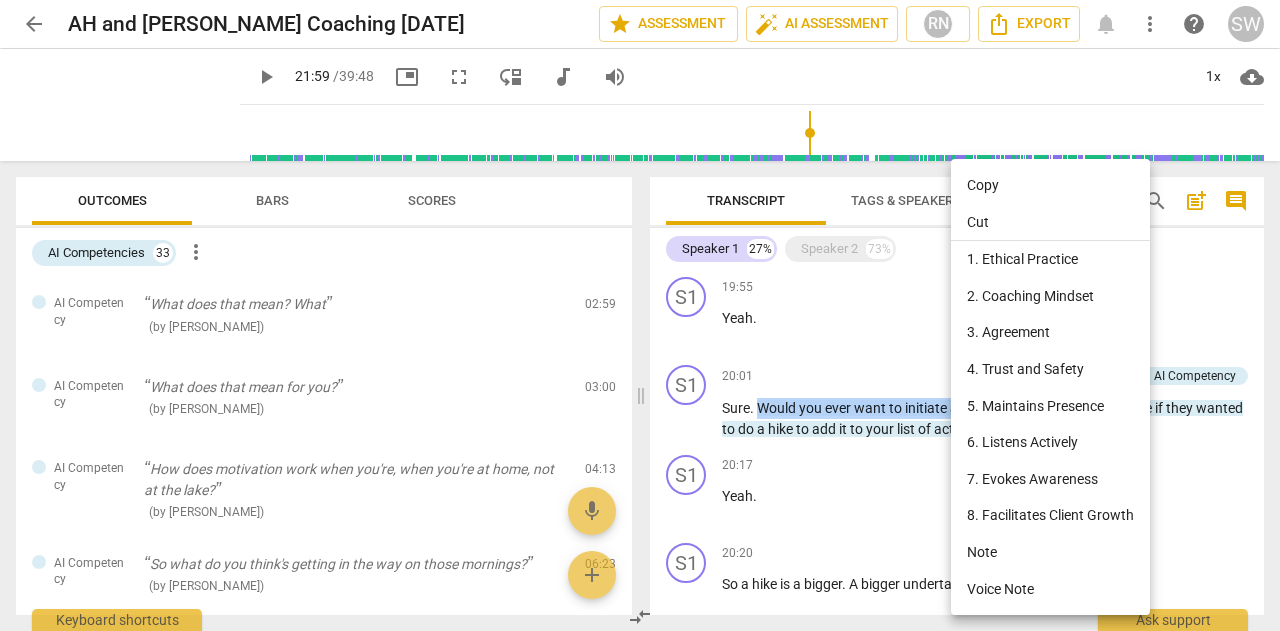 click on "Copy" at bounding box center [1050, 185] 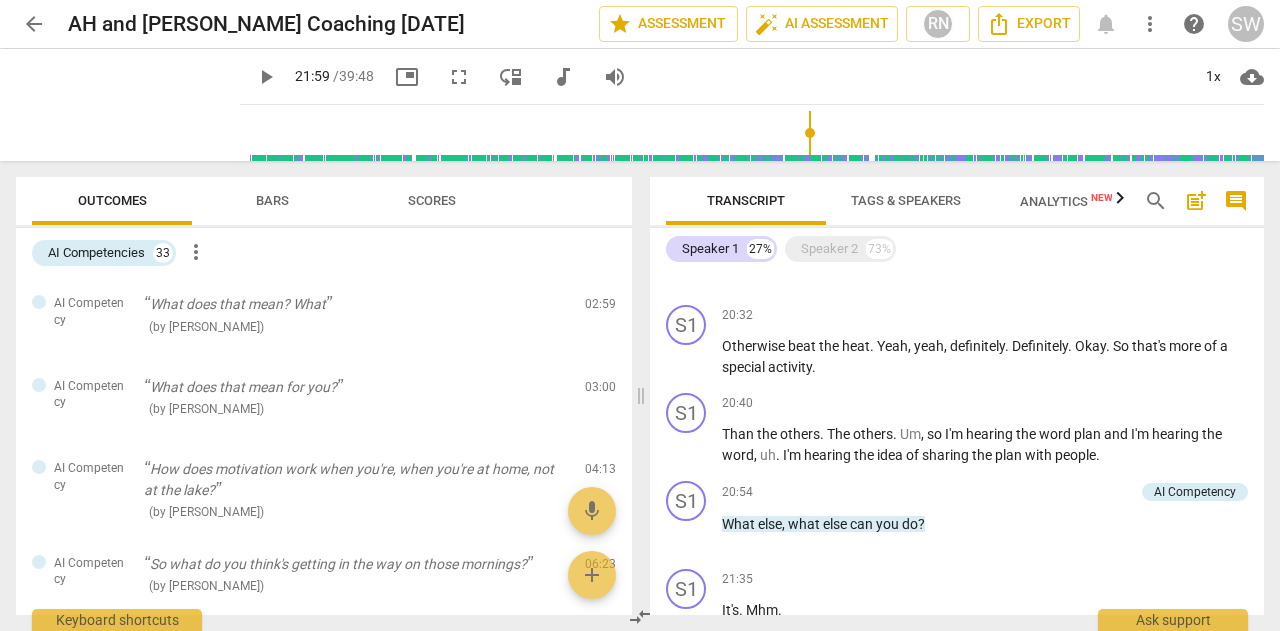 scroll, scrollTop: 5552, scrollLeft: 0, axis: vertical 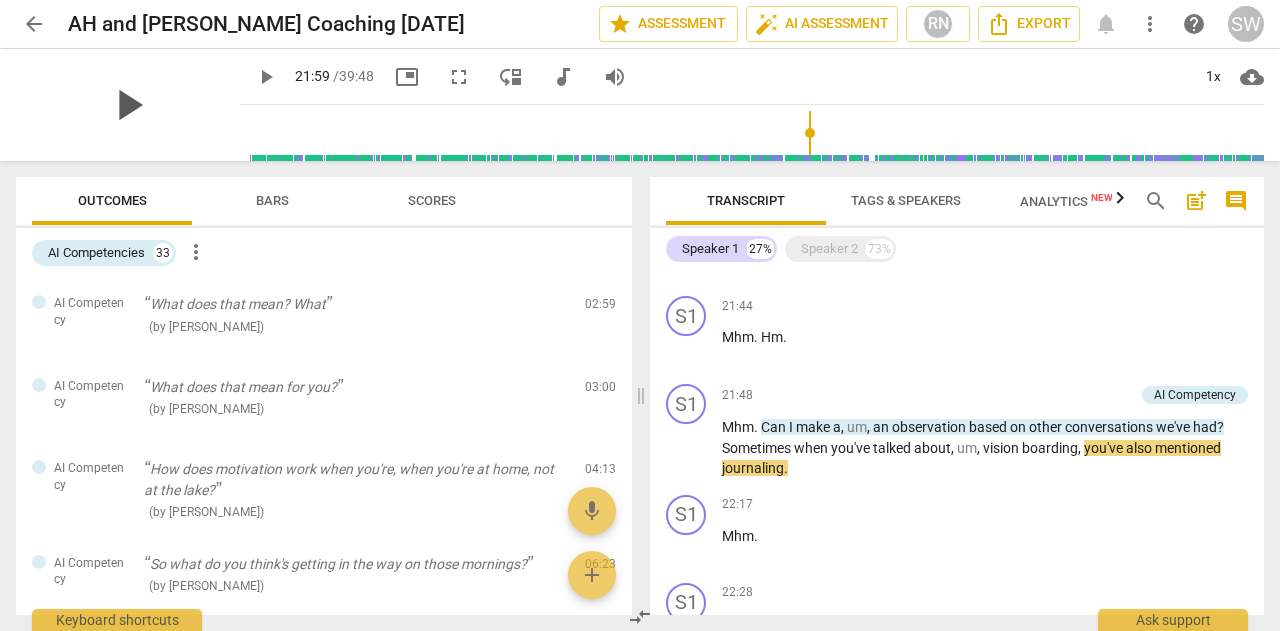 click on "play_arrow" at bounding box center (128, 105) 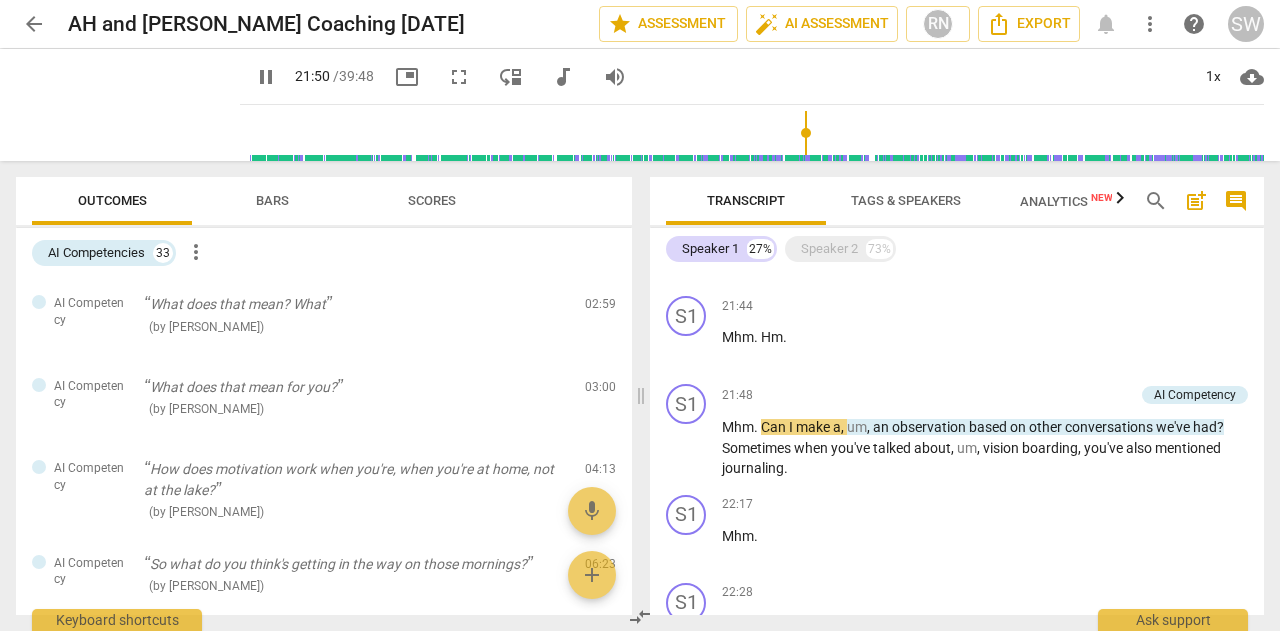 click at bounding box center (756, 133) 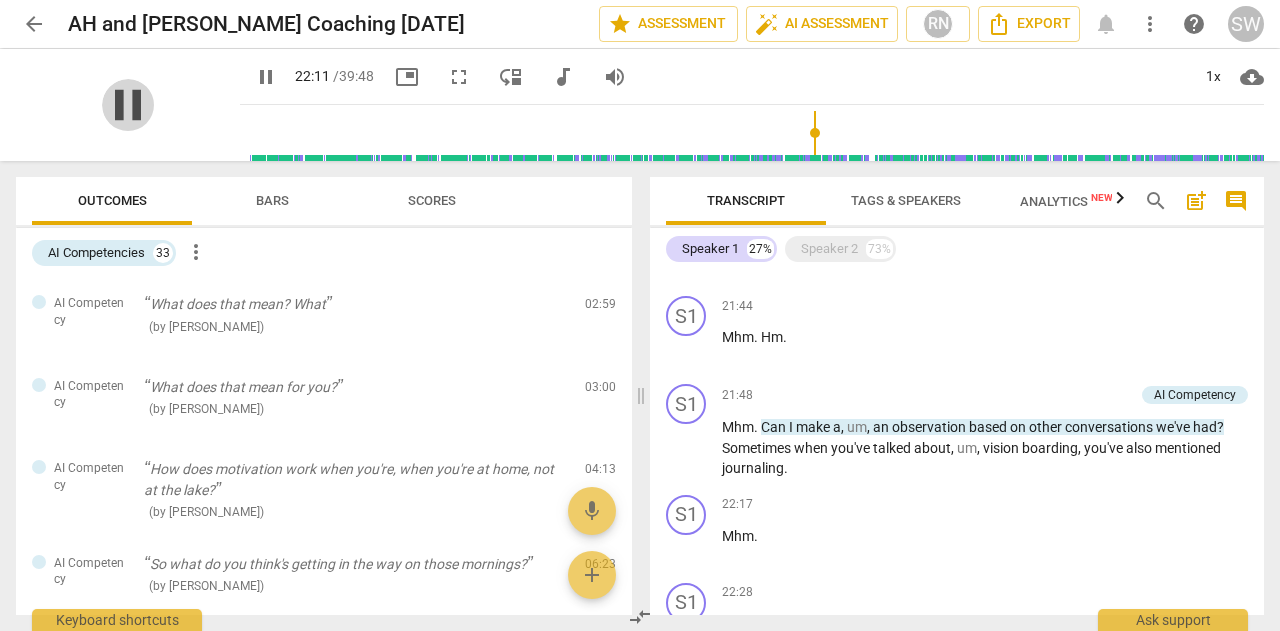 click on "pause" at bounding box center [128, 105] 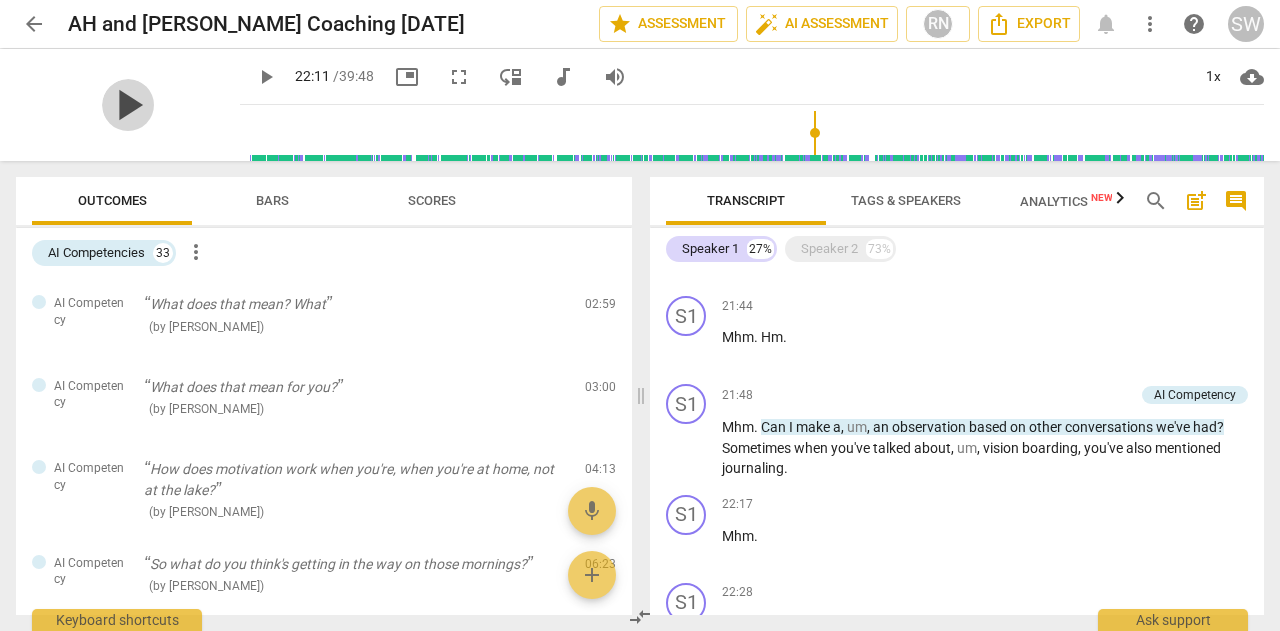 click on "play_arrow" at bounding box center [128, 105] 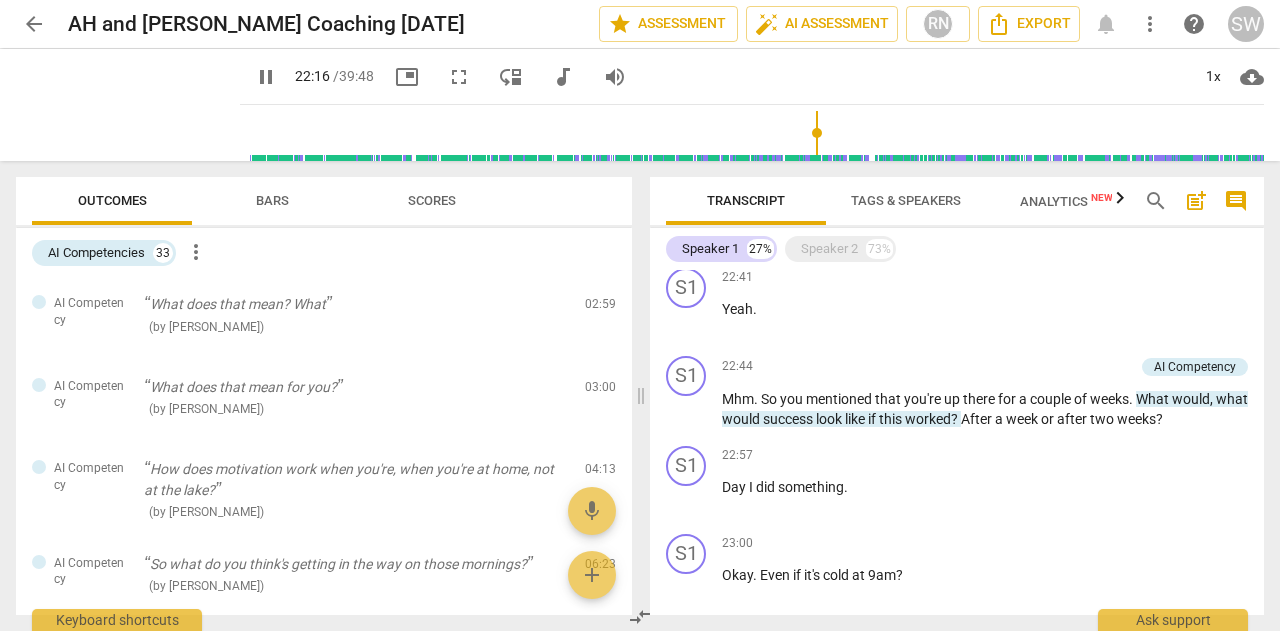 scroll, scrollTop: 6405, scrollLeft: 0, axis: vertical 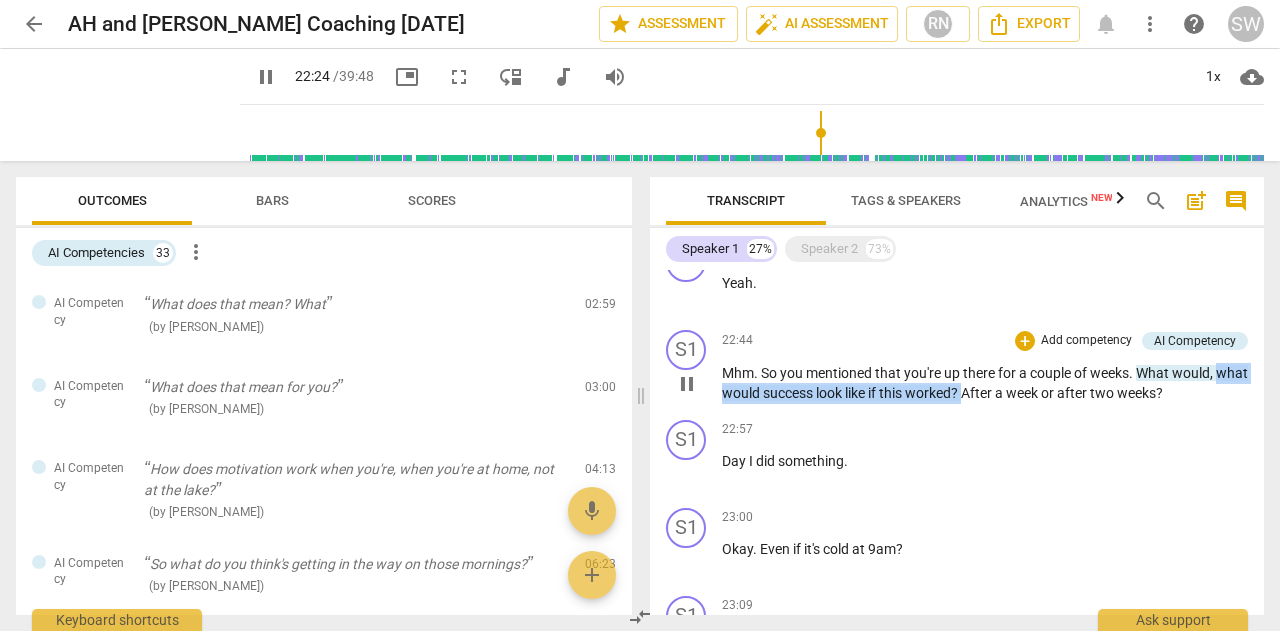 drag, startPoint x: 723, startPoint y: 399, endPoint x: 998, endPoint y: 399, distance: 275 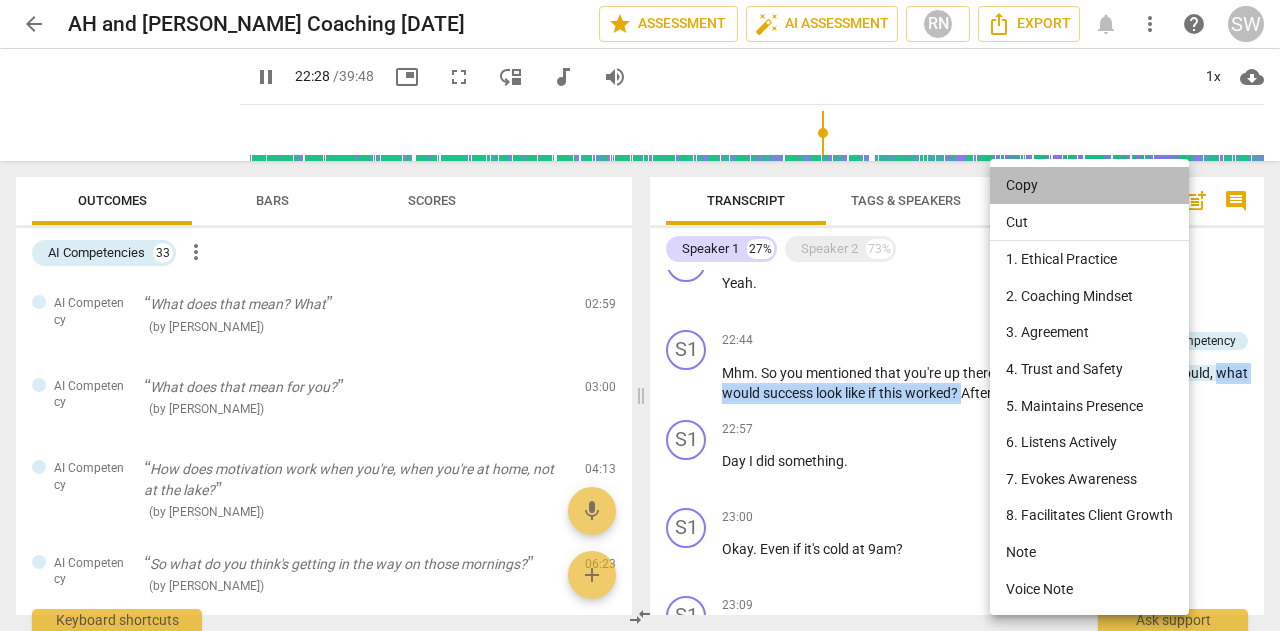 click on "Copy" at bounding box center (1089, 185) 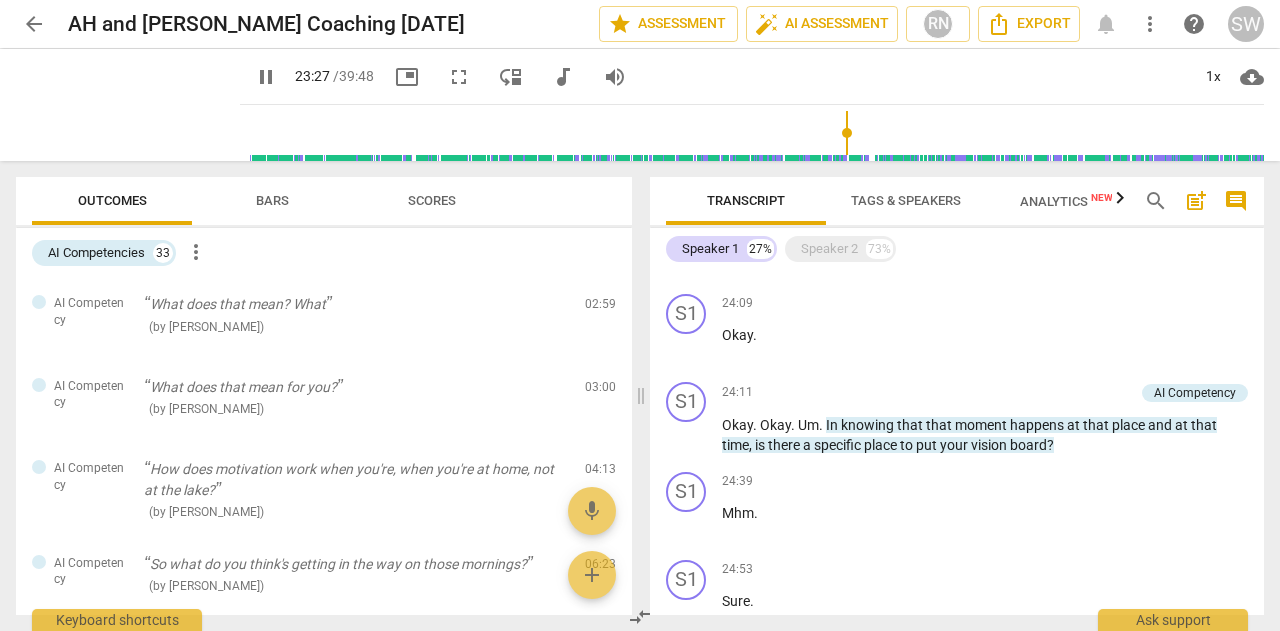 scroll, scrollTop: 6974, scrollLeft: 0, axis: vertical 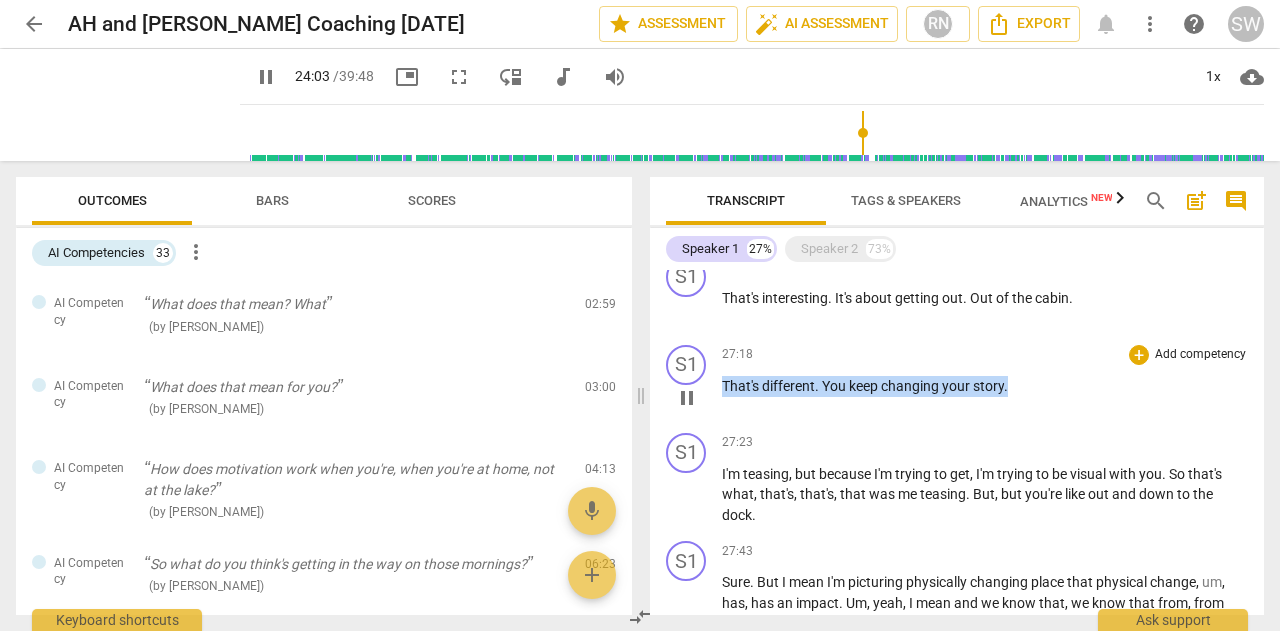 drag, startPoint x: 723, startPoint y: 389, endPoint x: 1085, endPoint y: 378, distance: 362.16708 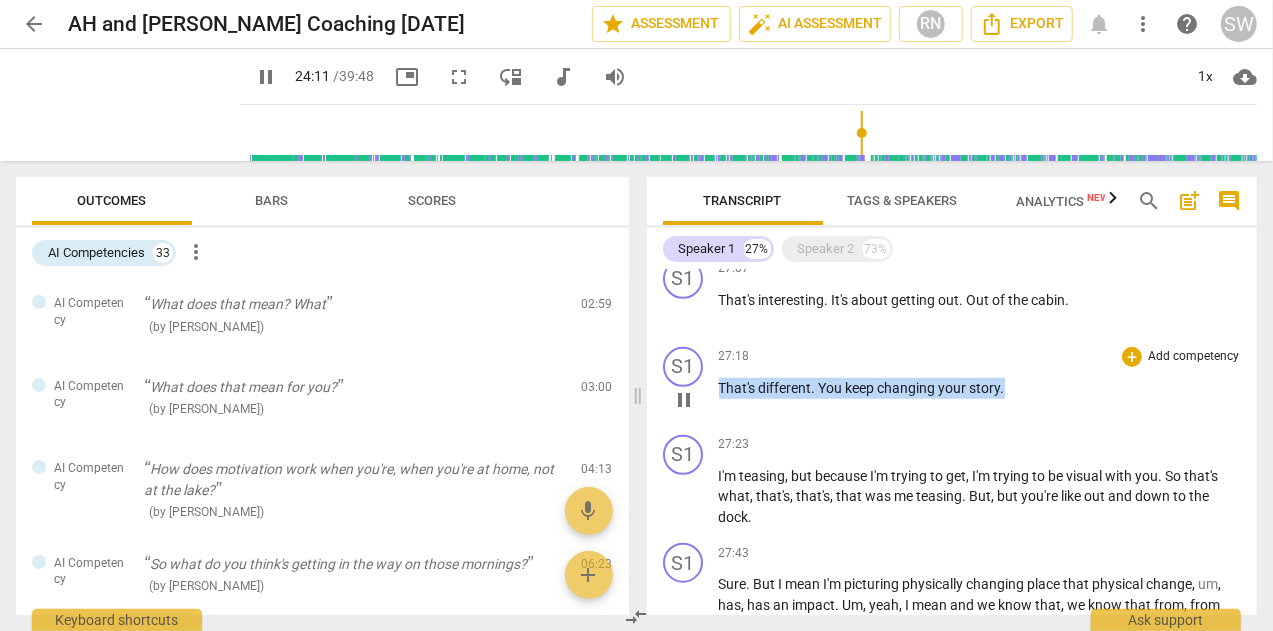 scroll, scrollTop: 7120, scrollLeft: 0, axis: vertical 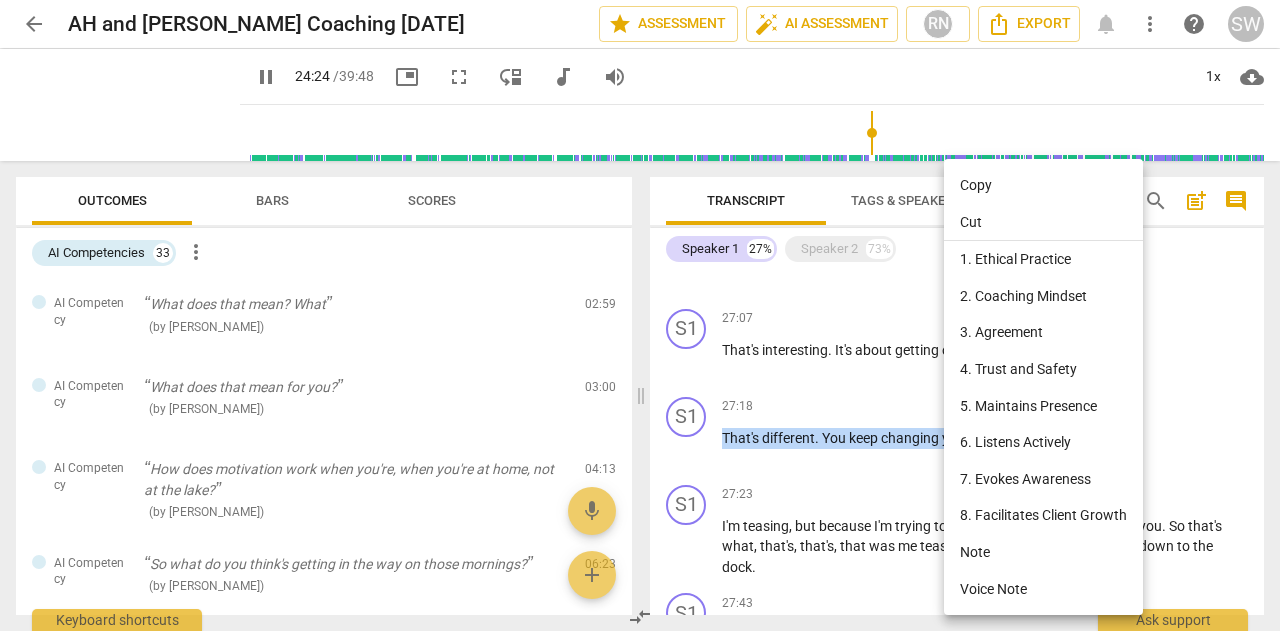 click on "Copy" at bounding box center (1043, 185) 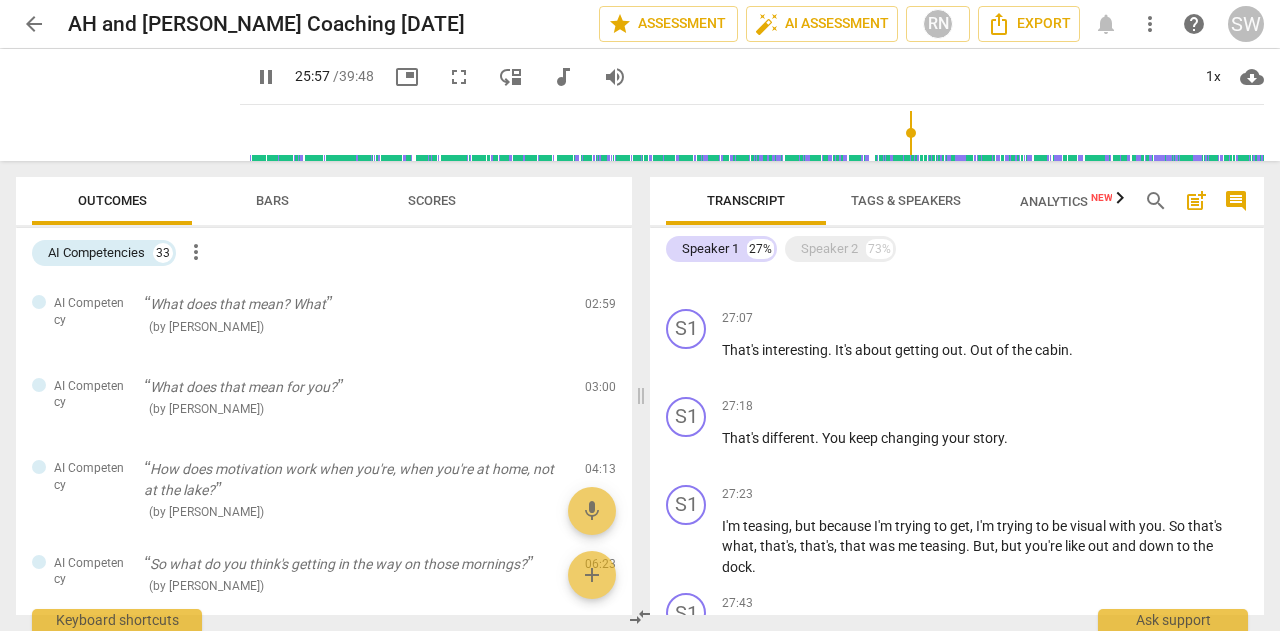 scroll, scrollTop: 7560, scrollLeft: 0, axis: vertical 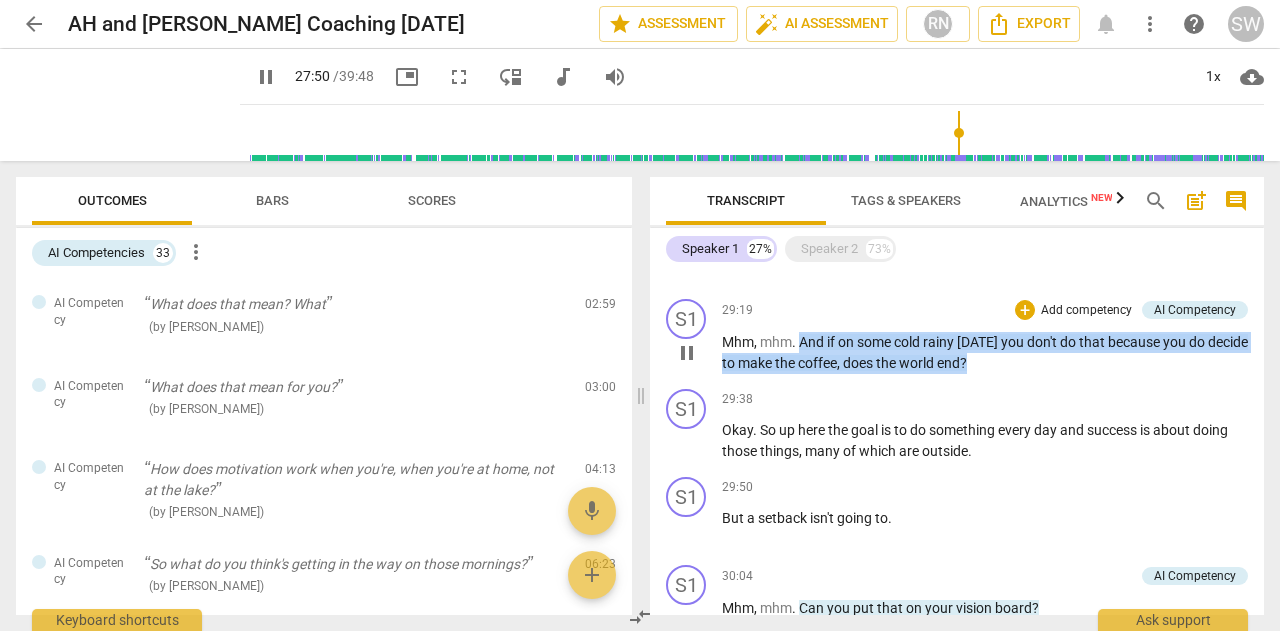 drag, startPoint x: 804, startPoint y: 339, endPoint x: 1034, endPoint y: 373, distance: 232.49947 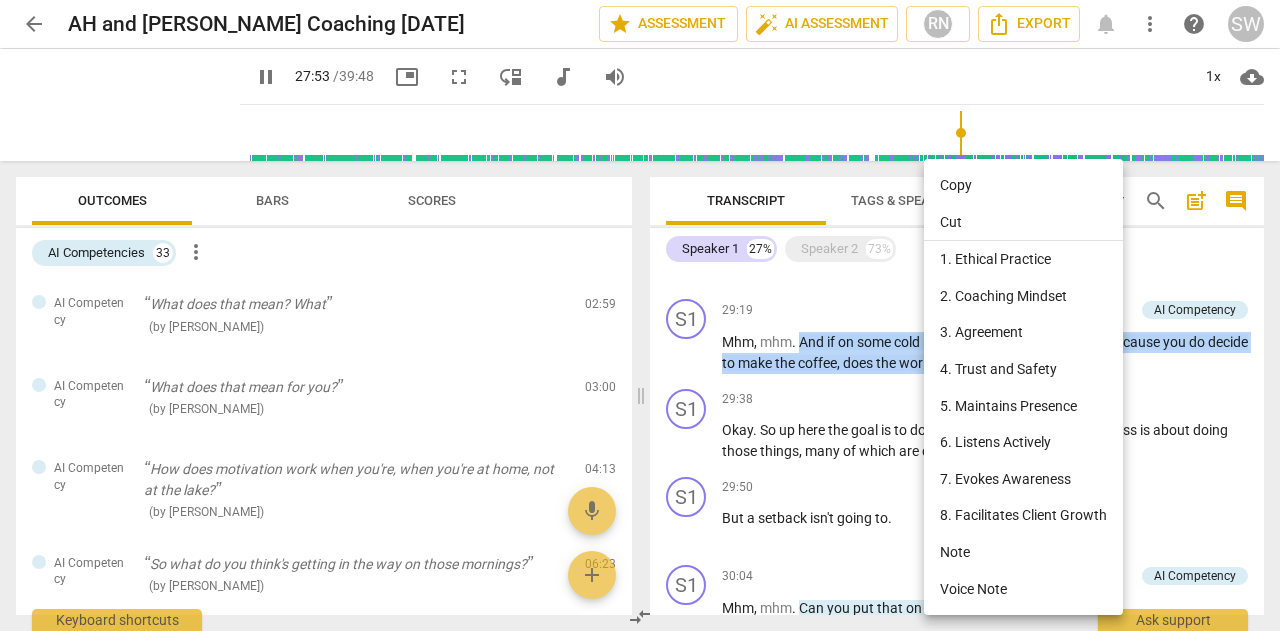 click on "Copy" at bounding box center (1023, 185) 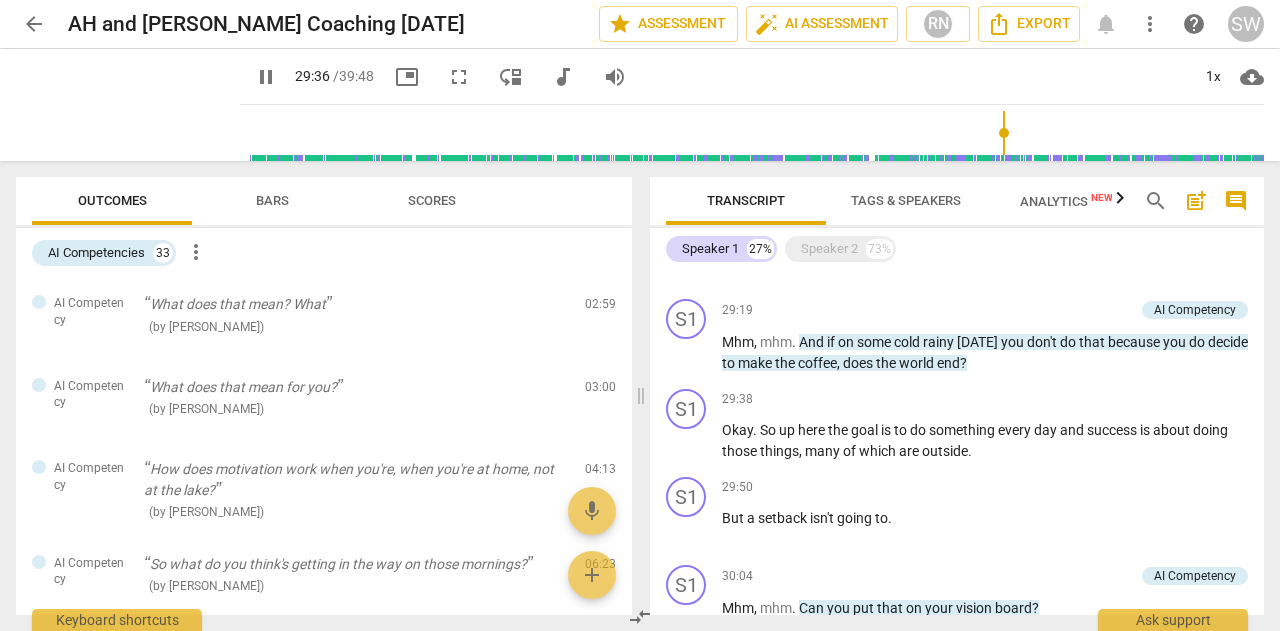 scroll, scrollTop: 9118, scrollLeft: 0, axis: vertical 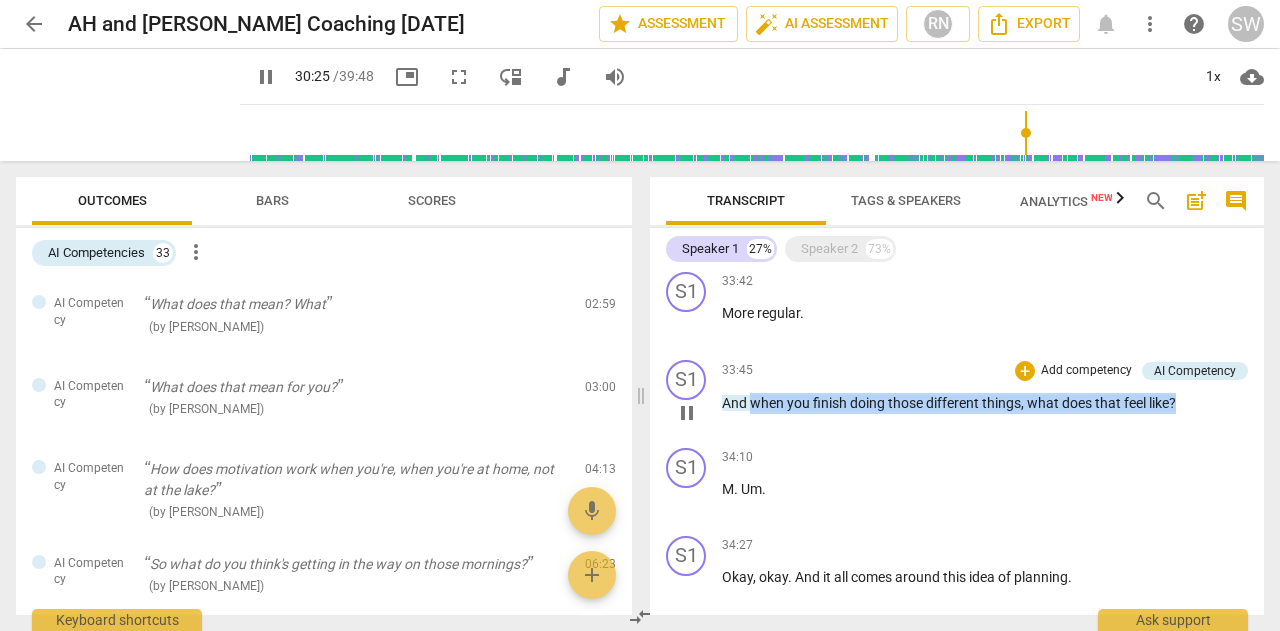drag, startPoint x: 754, startPoint y: 407, endPoint x: 1134, endPoint y: 423, distance: 380.3367 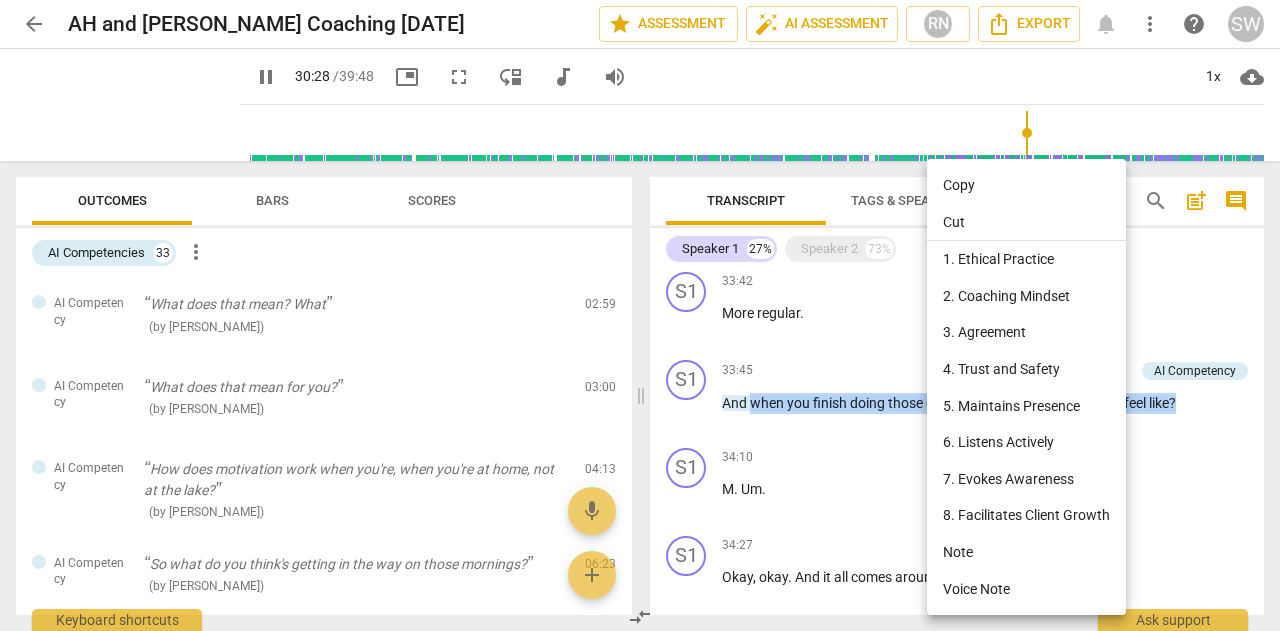 click on "Copy" at bounding box center (1026, 185) 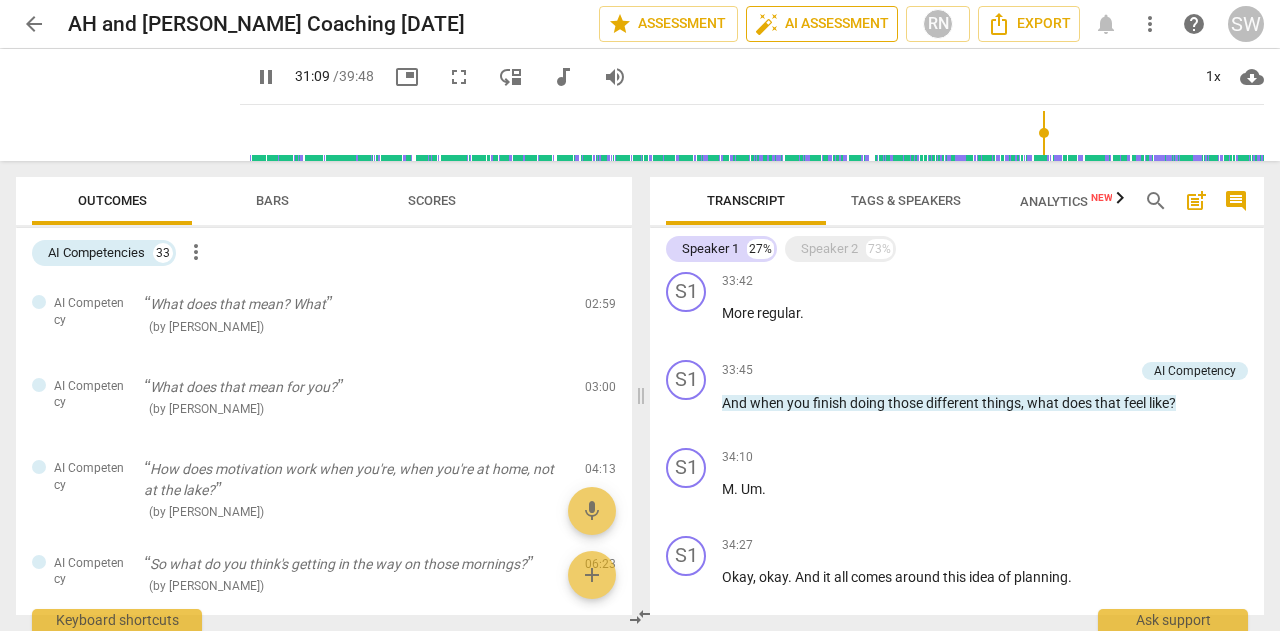 scroll, scrollTop: 9738, scrollLeft: 0, axis: vertical 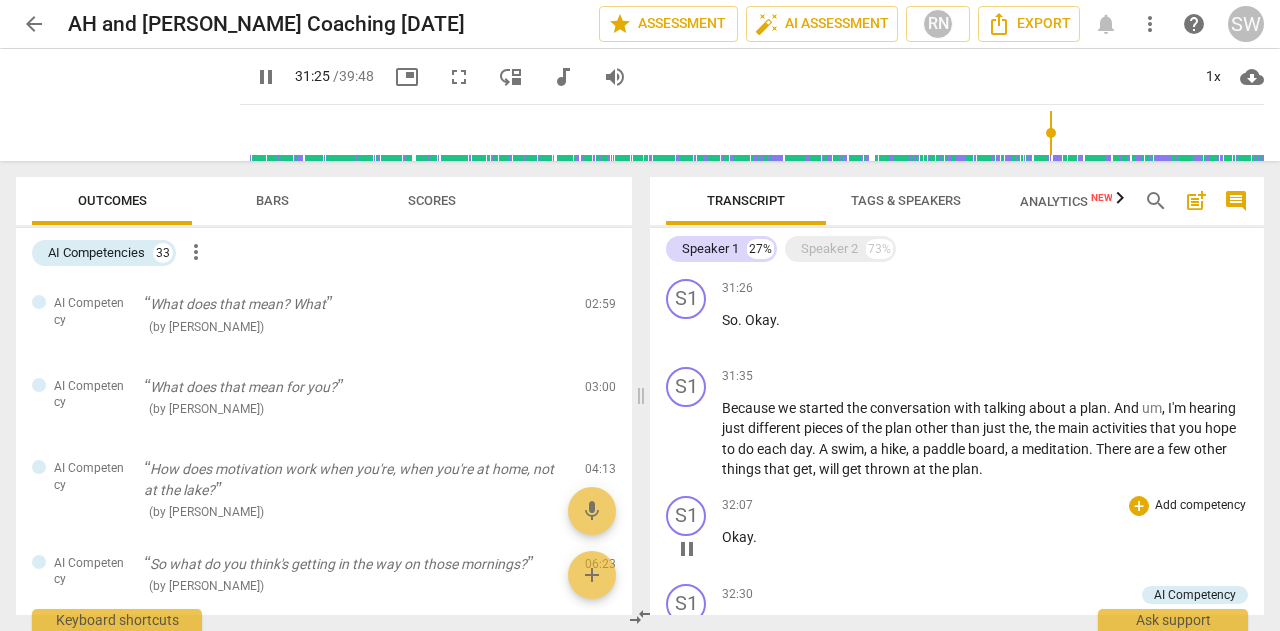 drag, startPoint x: 1254, startPoint y: 528, endPoint x: 1242, endPoint y: 514, distance: 18.439089 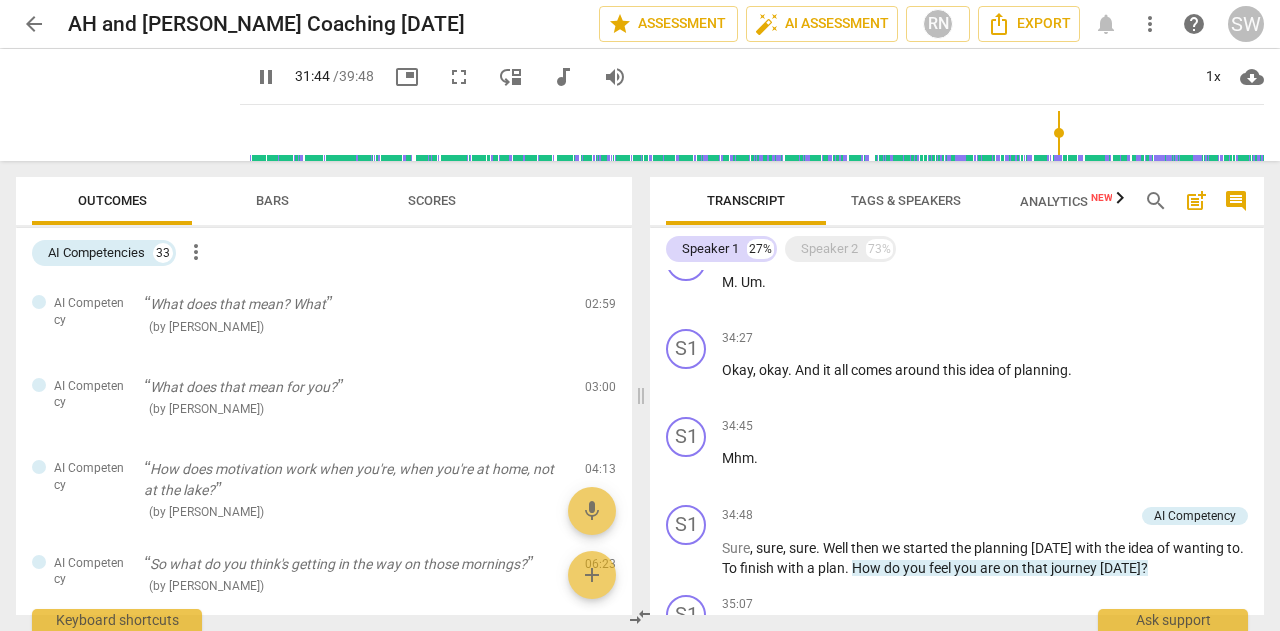 scroll, scrollTop: 10615, scrollLeft: 0, axis: vertical 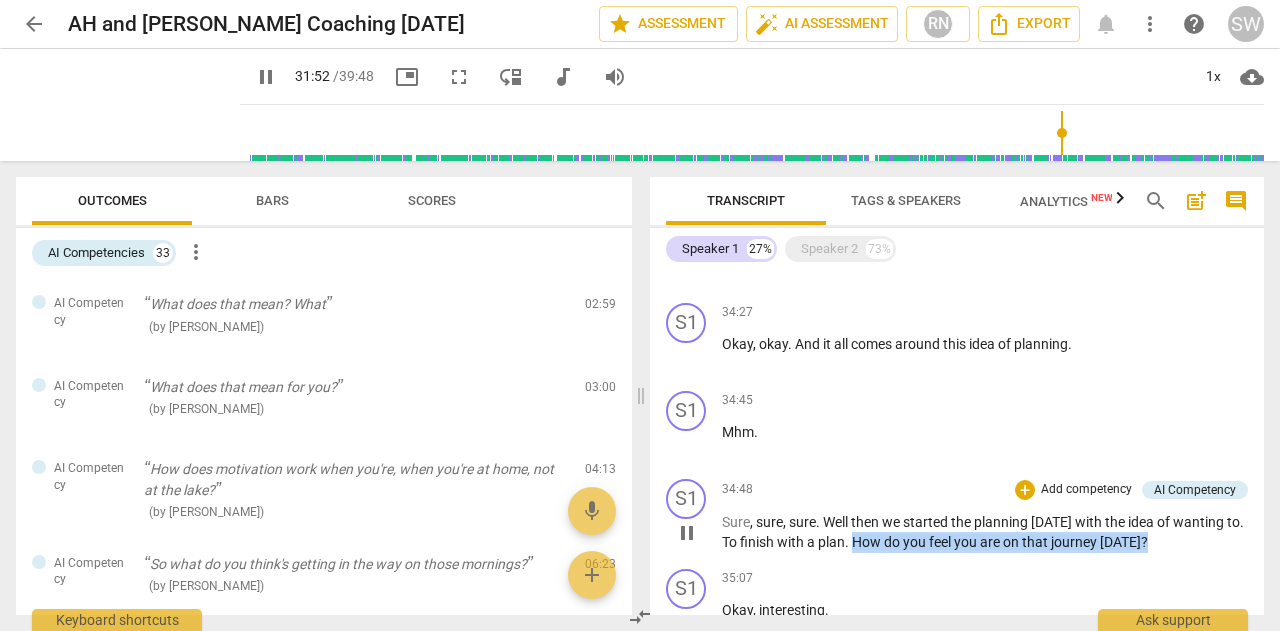 drag, startPoint x: 857, startPoint y: 547, endPoint x: 1145, endPoint y: 554, distance: 288.08505 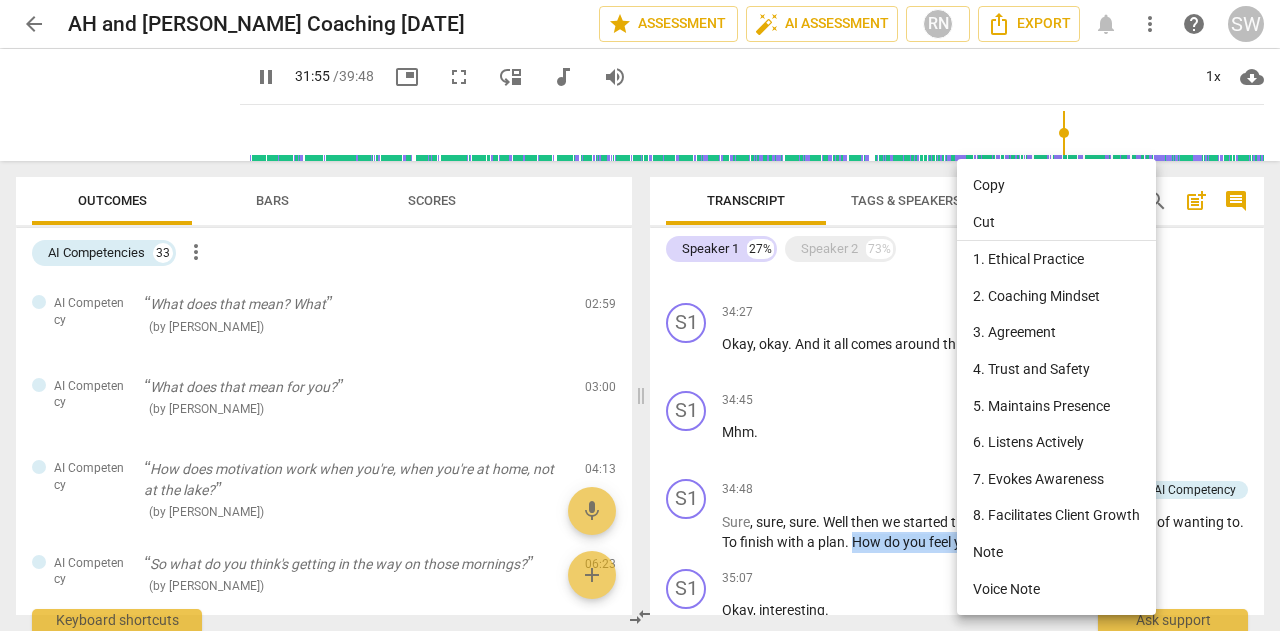 click on "Copy" at bounding box center [1056, 185] 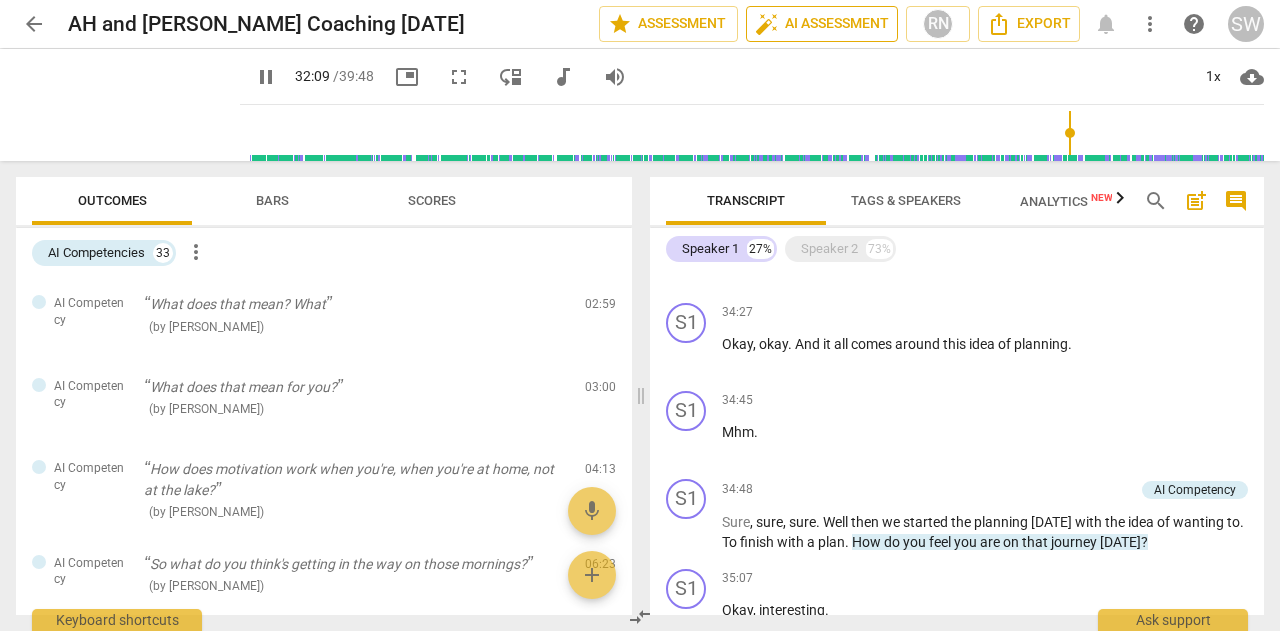 scroll, scrollTop: 10152, scrollLeft: 0, axis: vertical 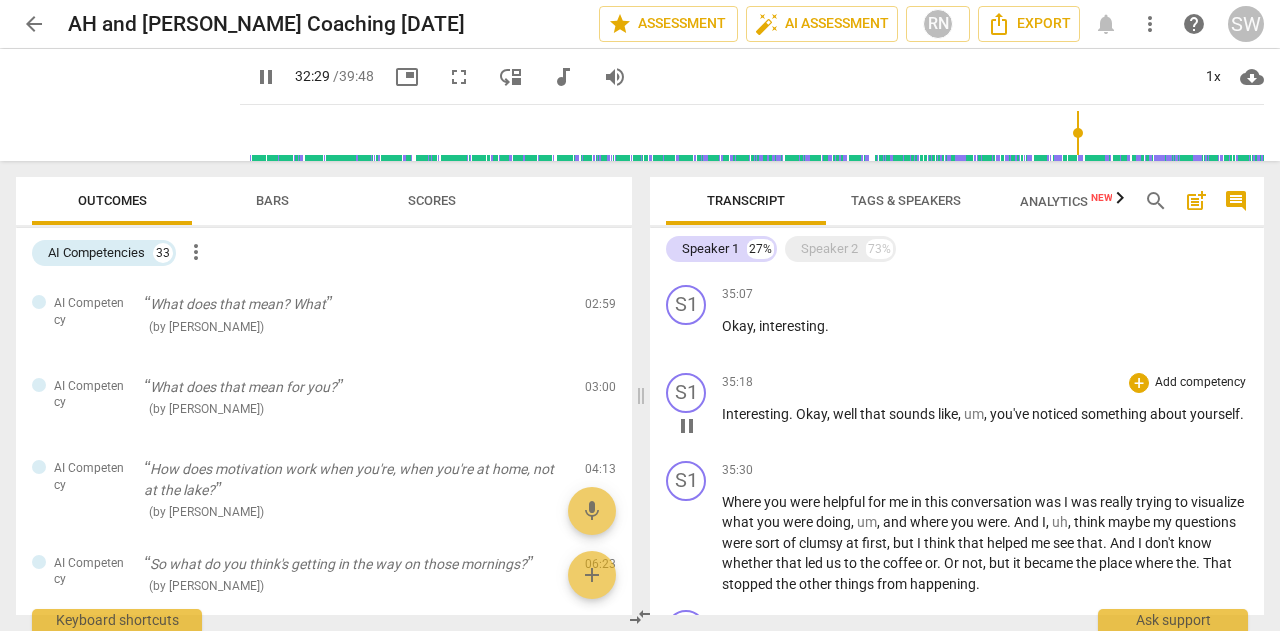 click on "well" at bounding box center [846, 414] 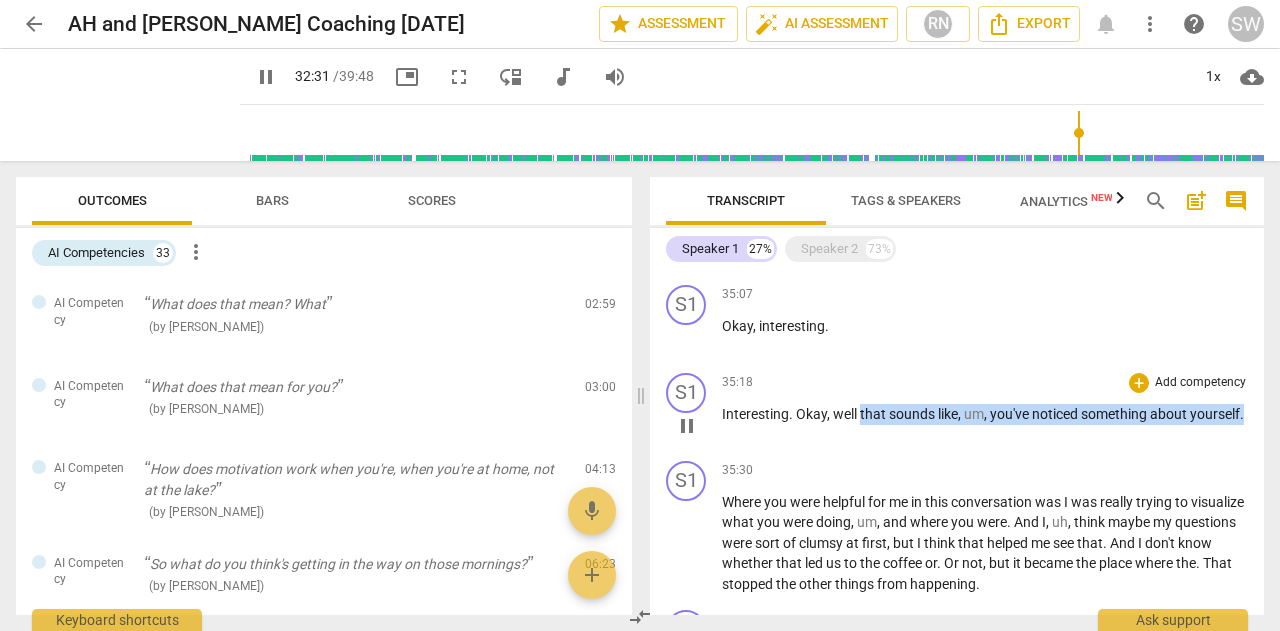 drag, startPoint x: 860, startPoint y: 419, endPoint x: 815, endPoint y: 443, distance: 51 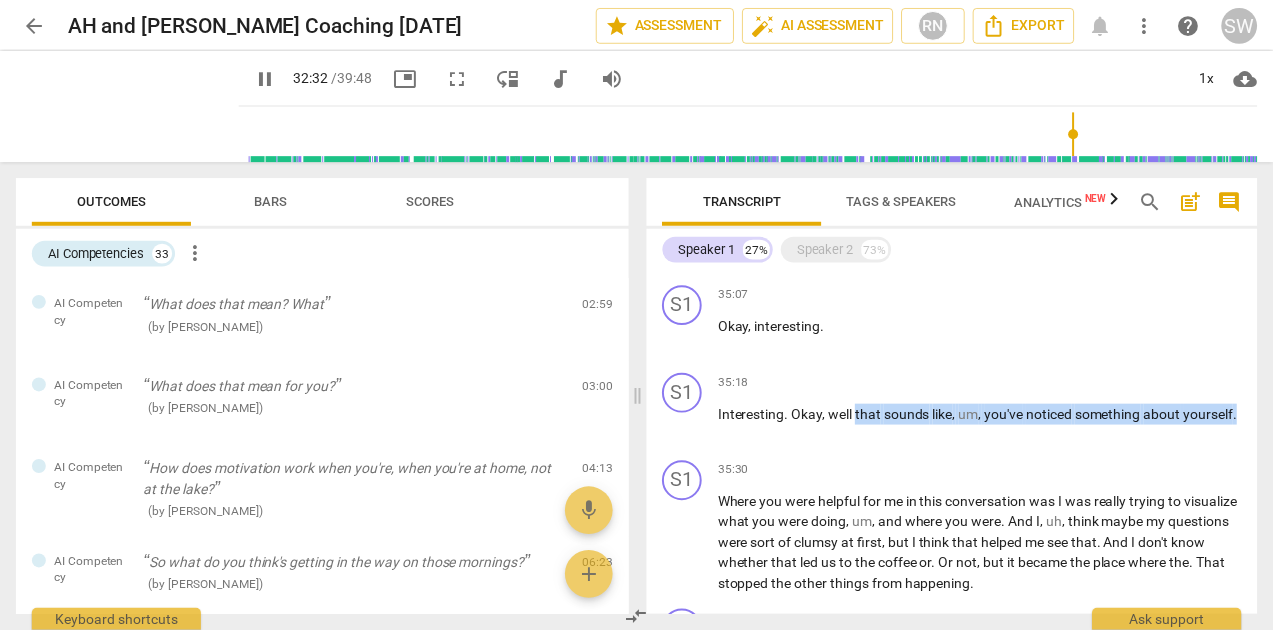 scroll, scrollTop: 10242, scrollLeft: 0, axis: vertical 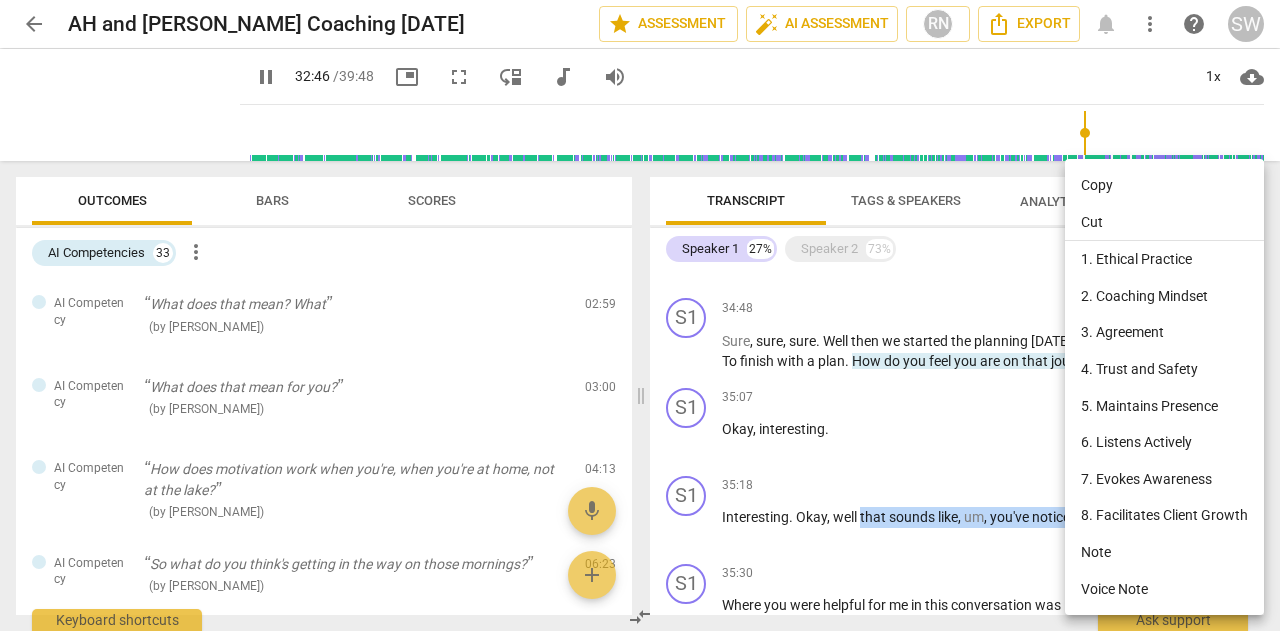 click on "Copy" at bounding box center [1164, 185] 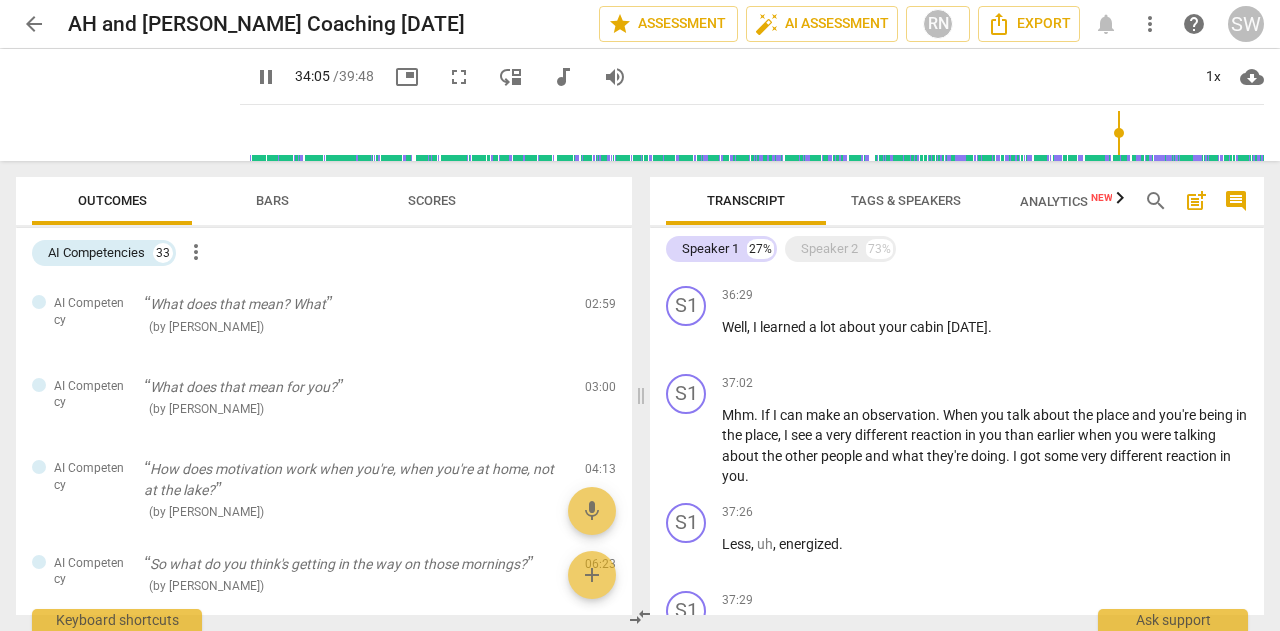 scroll, scrollTop: 11622, scrollLeft: 0, axis: vertical 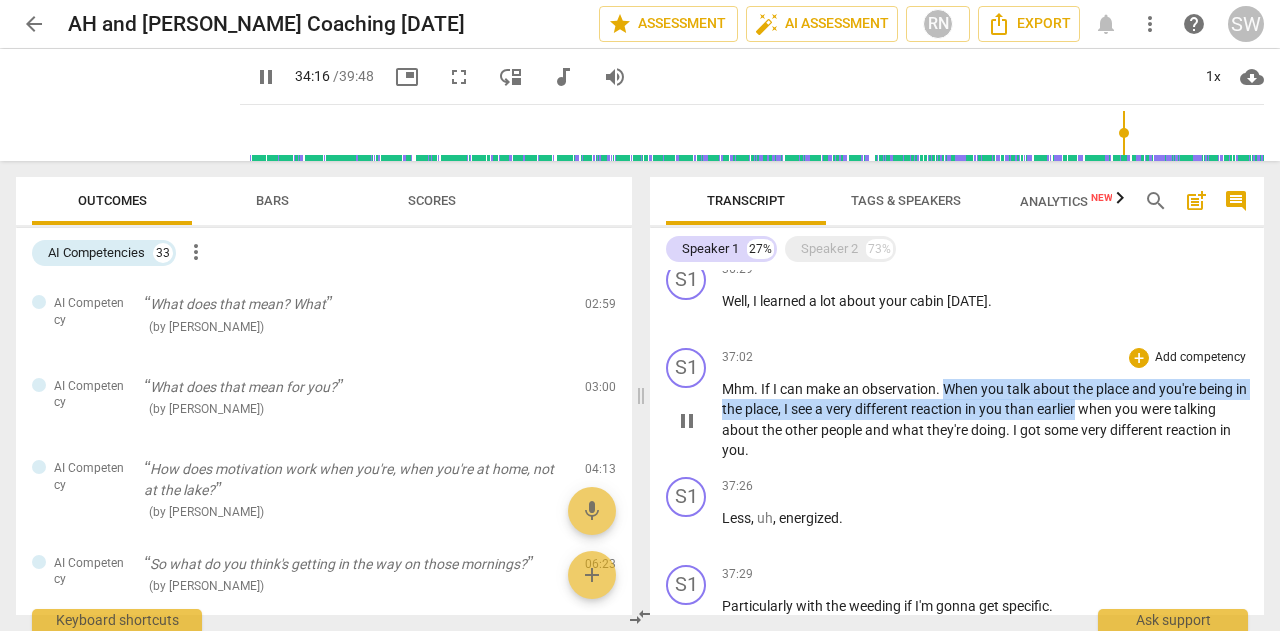 drag, startPoint x: 946, startPoint y: 385, endPoint x: 1094, endPoint y: 415, distance: 151.00993 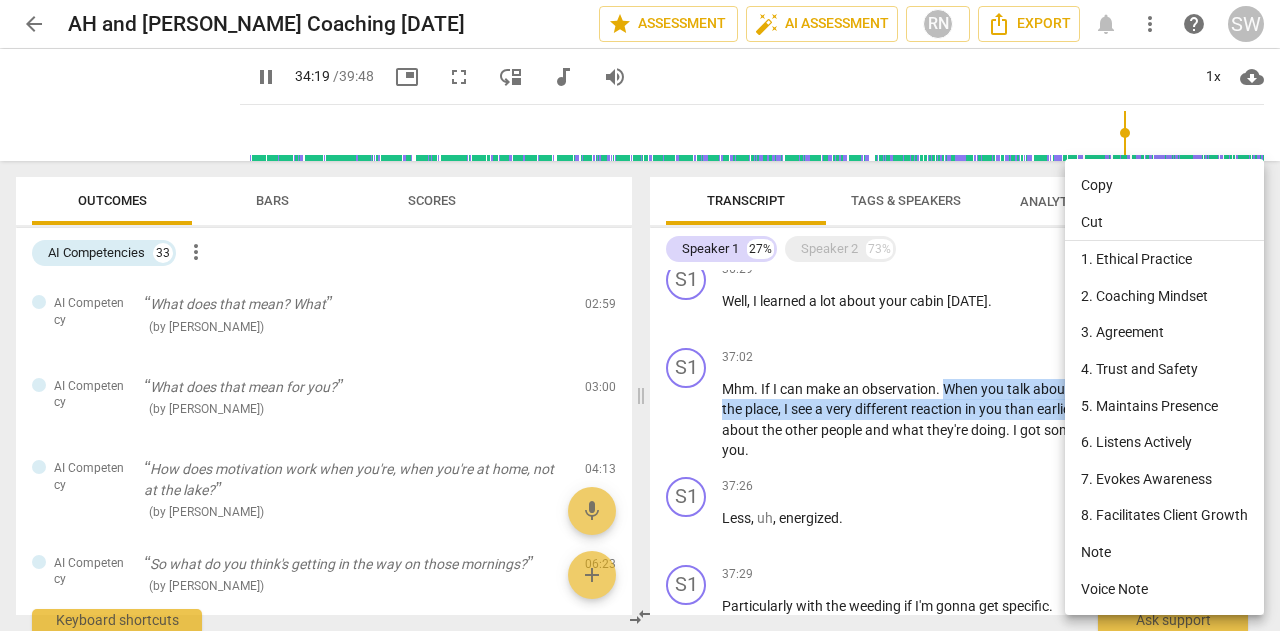 click on "Copy" at bounding box center (1164, 185) 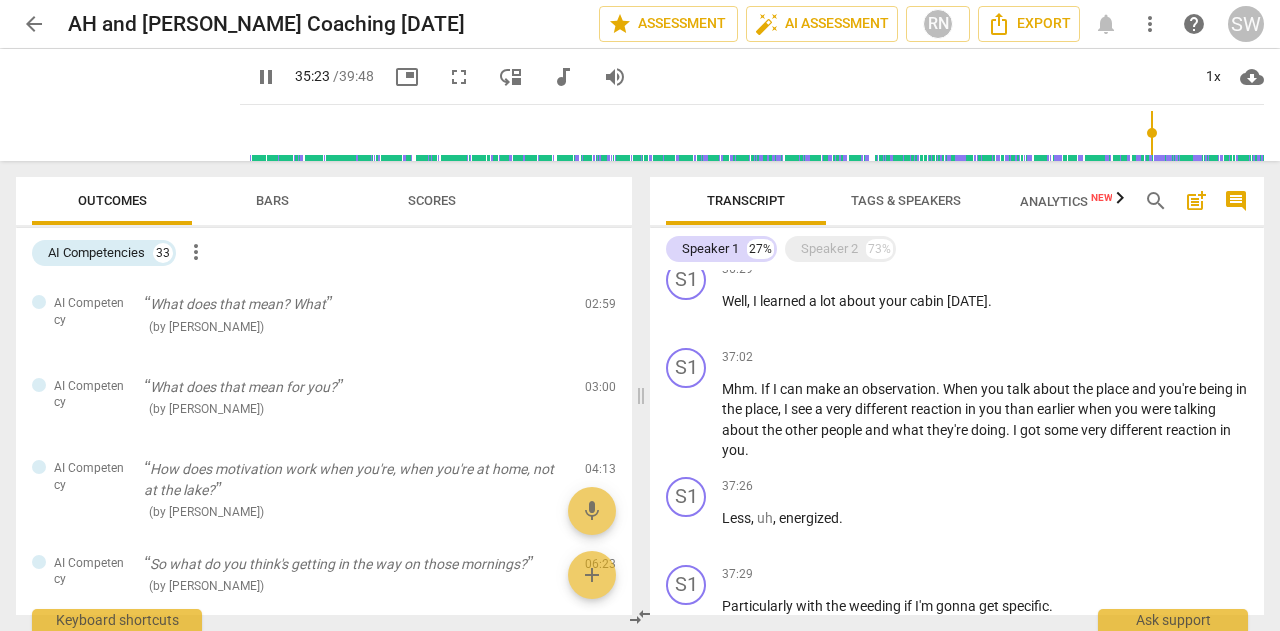 scroll, scrollTop: 11036, scrollLeft: 0, axis: vertical 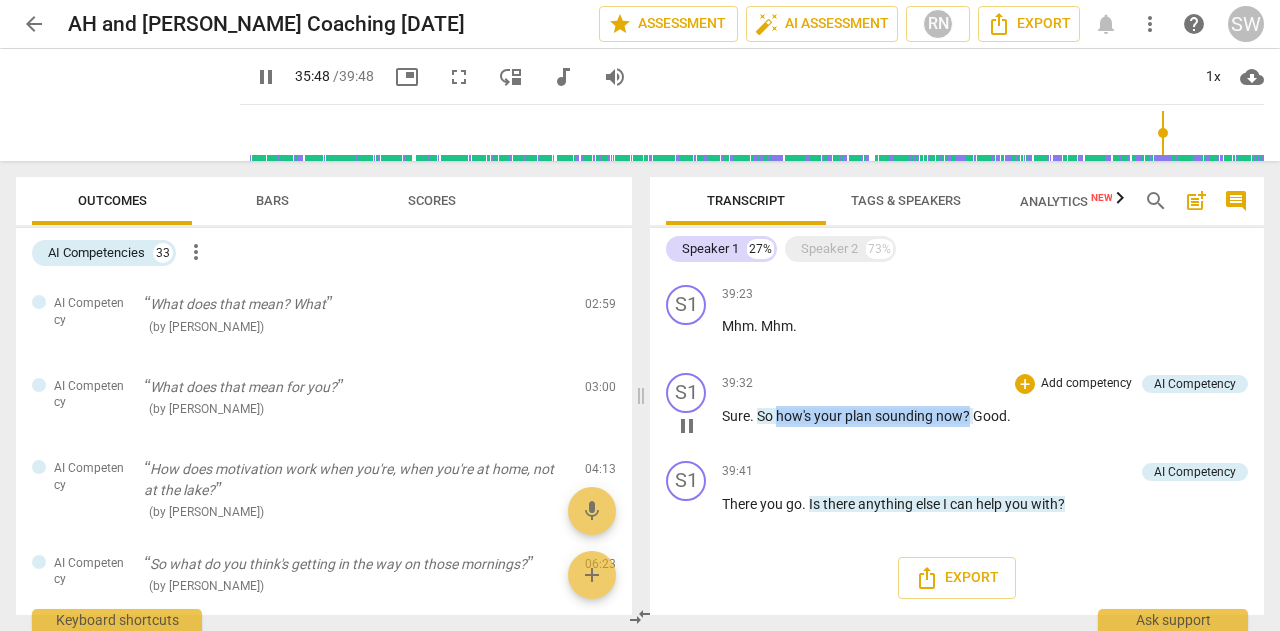 drag, startPoint x: 778, startPoint y: 420, endPoint x: 969, endPoint y: 425, distance: 191.06543 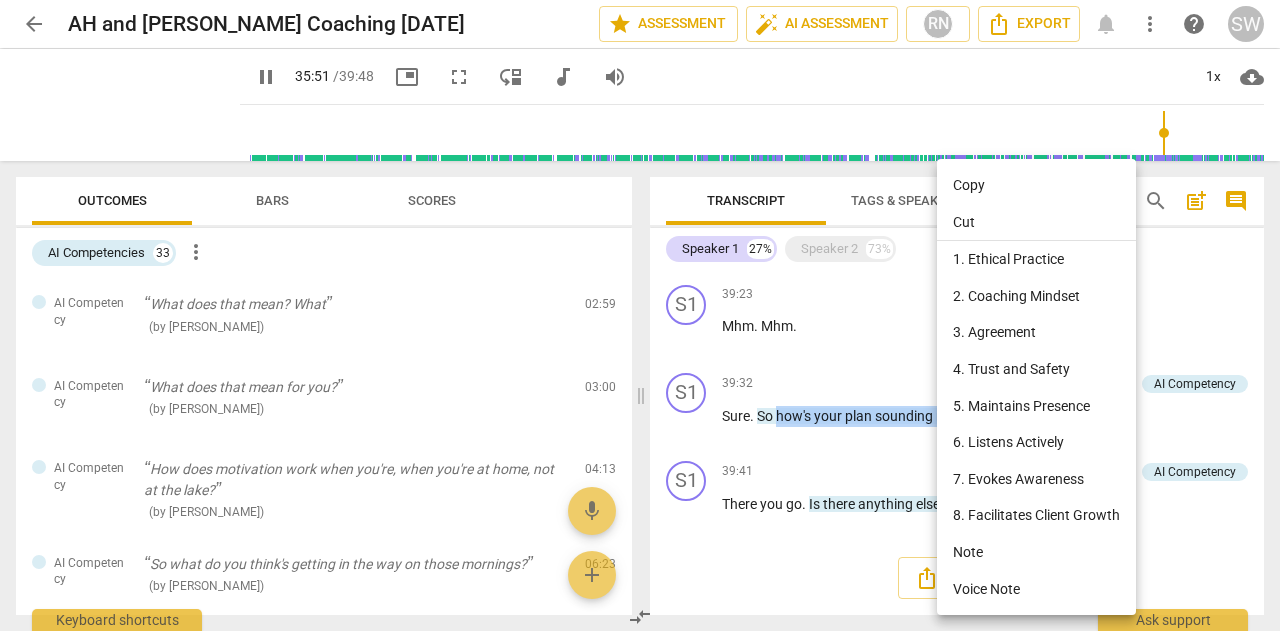 click on "Copy" at bounding box center (1036, 185) 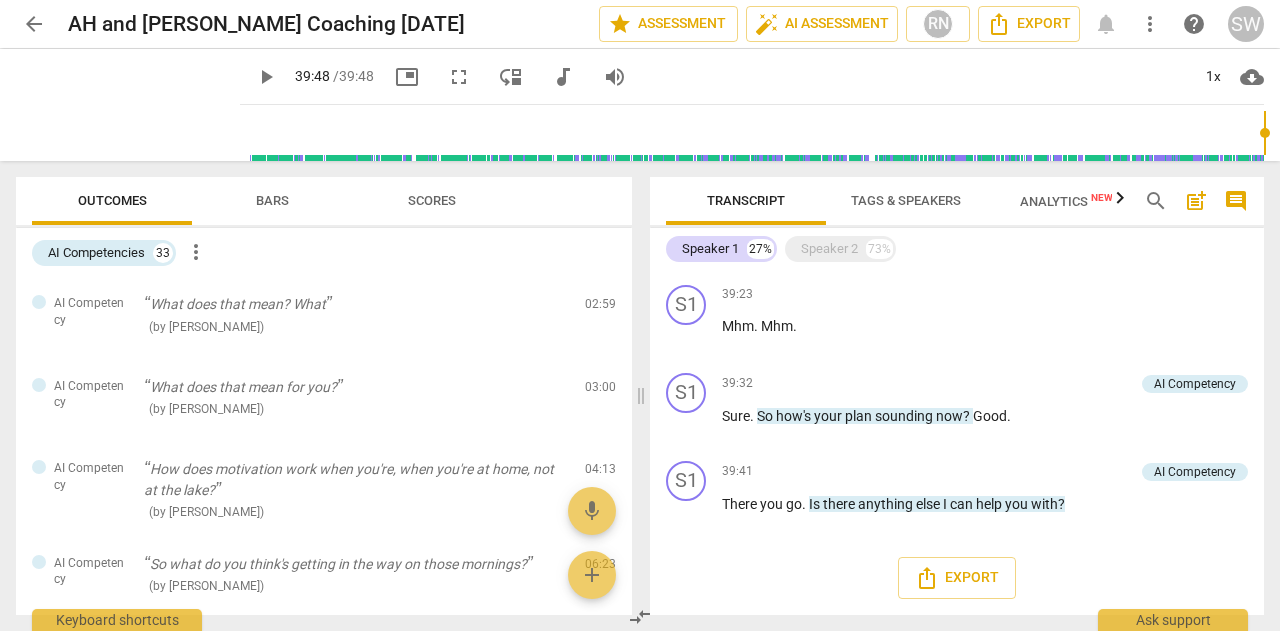 type on "2388" 